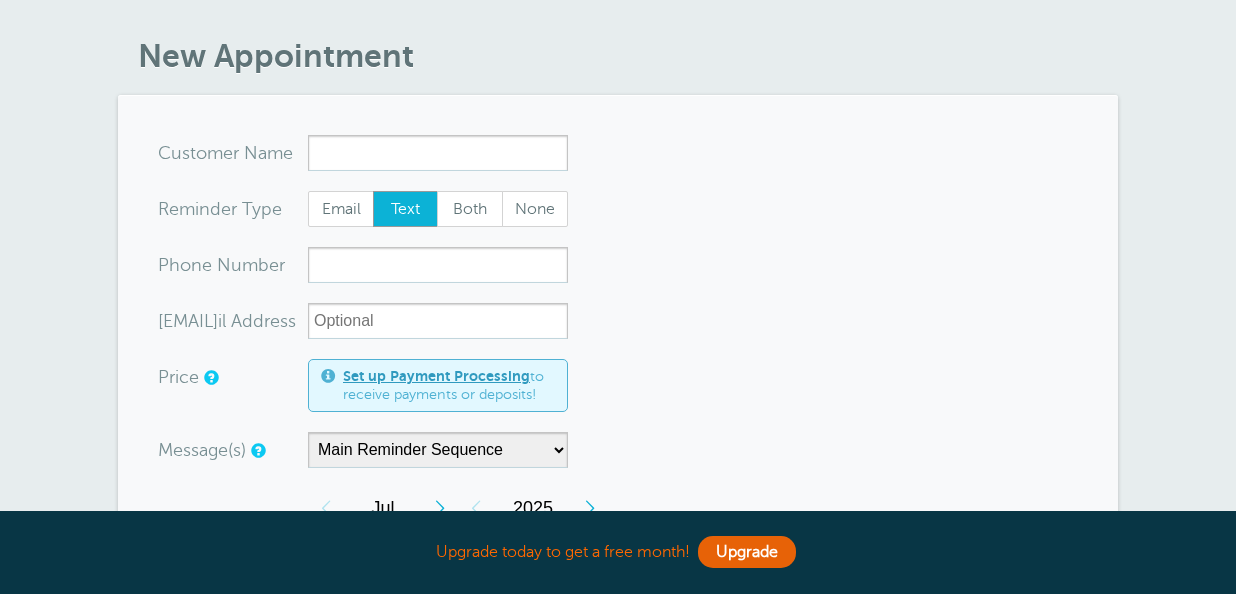 scroll, scrollTop: 66, scrollLeft: 0, axis: vertical 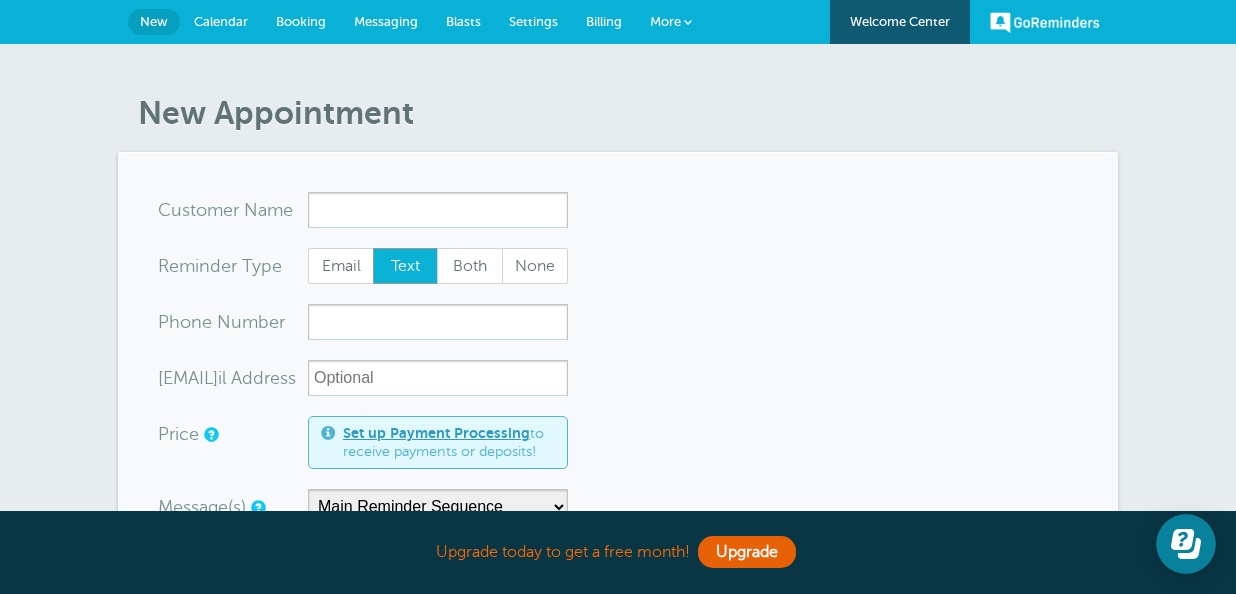 click on "More" at bounding box center (665, 21) 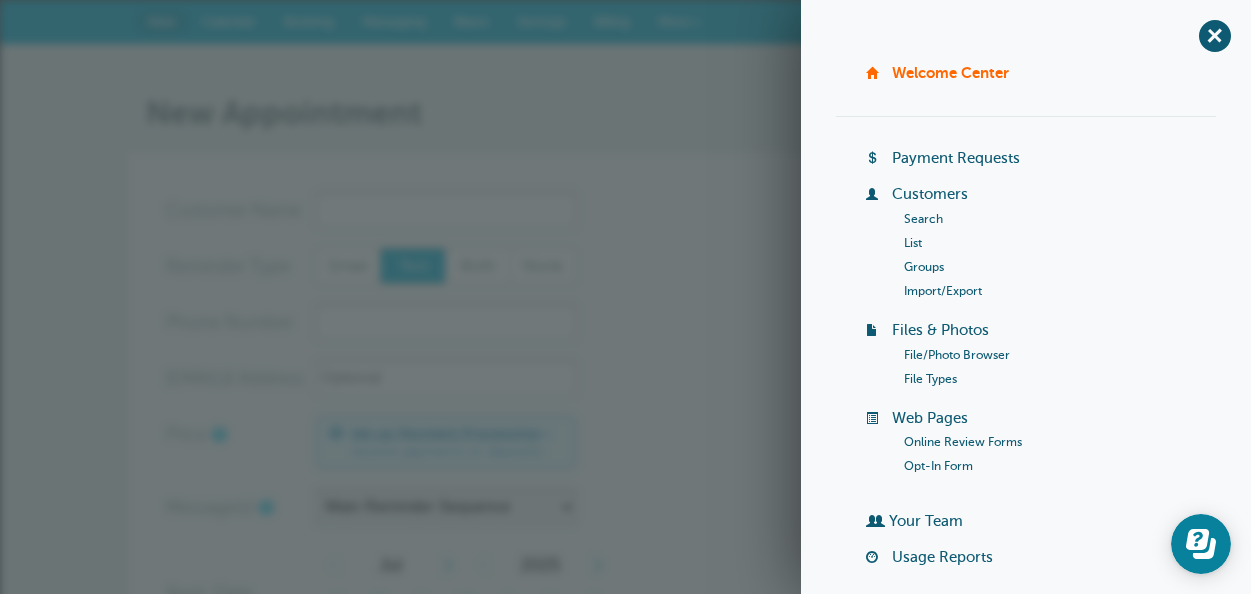 click on "Customers" at bounding box center [930, 194] 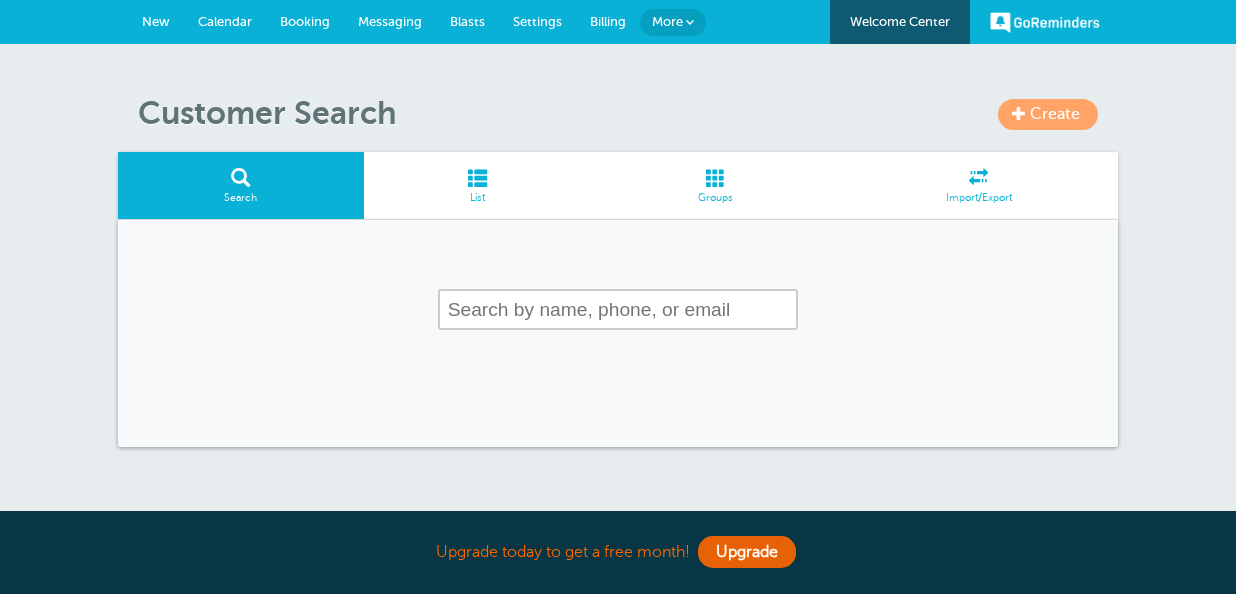 scroll, scrollTop: 0, scrollLeft: 0, axis: both 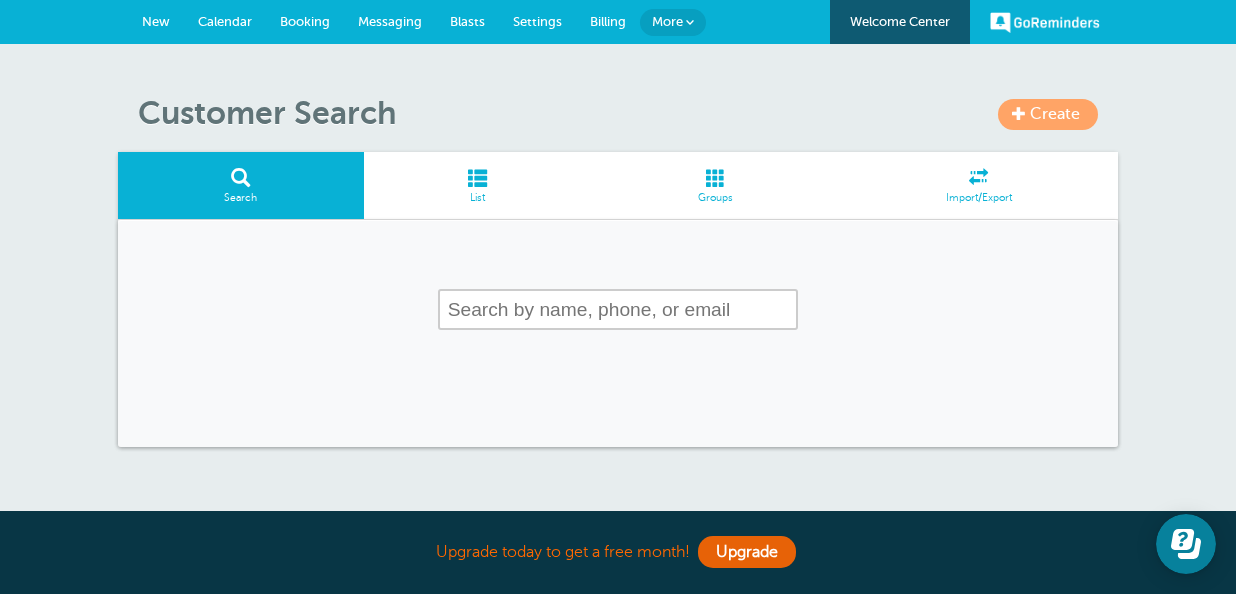 click on "Create" at bounding box center [1048, 114] 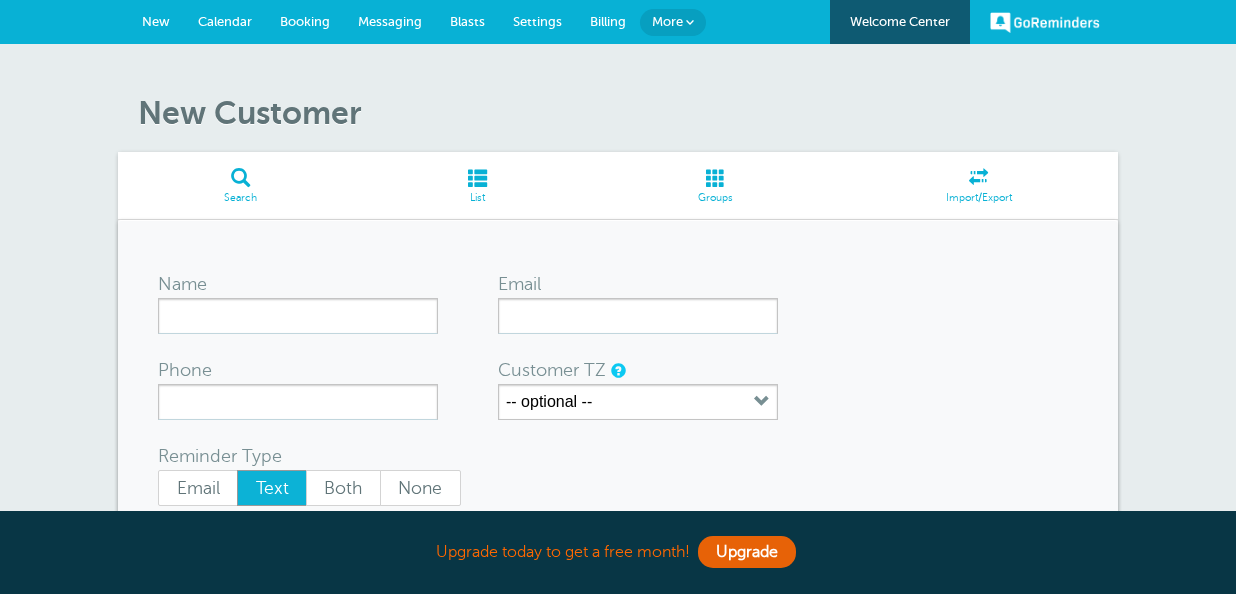 scroll, scrollTop: 0, scrollLeft: 0, axis: both 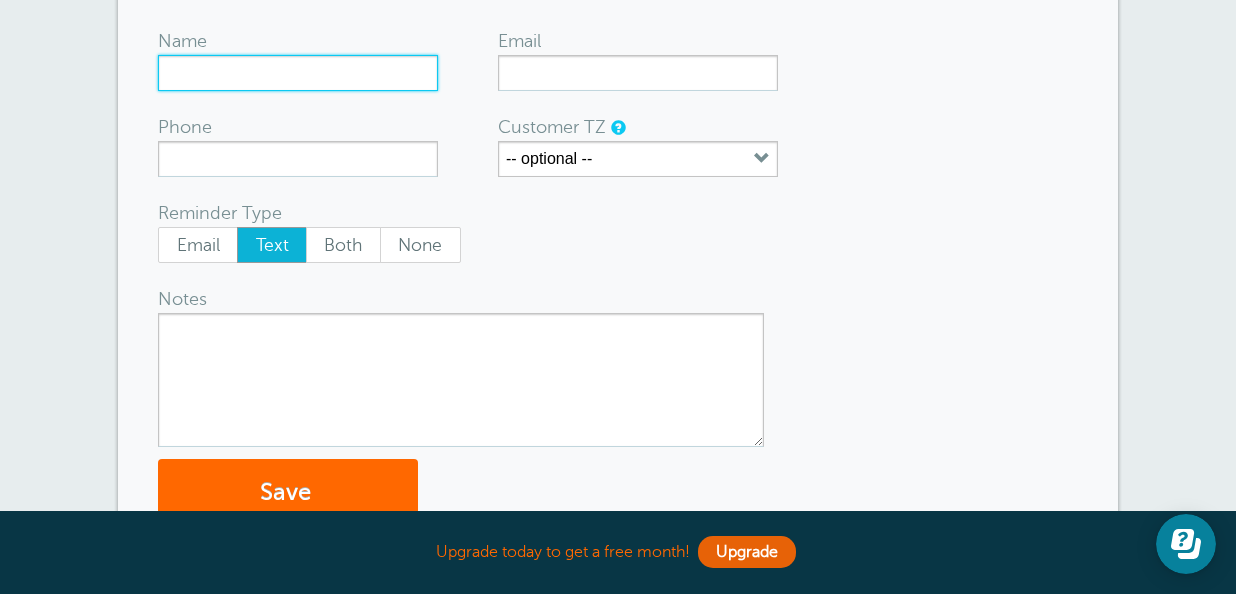 click on "Name" at bounding box center (298, 73) 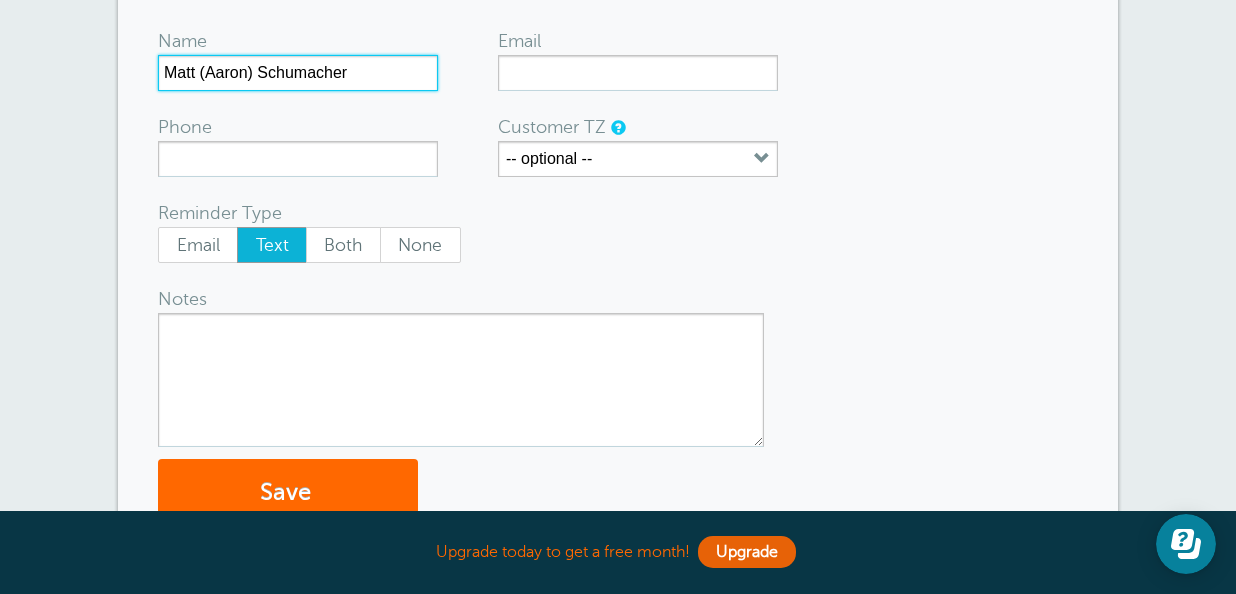 type on "Matt (Aaron) Schumacher" 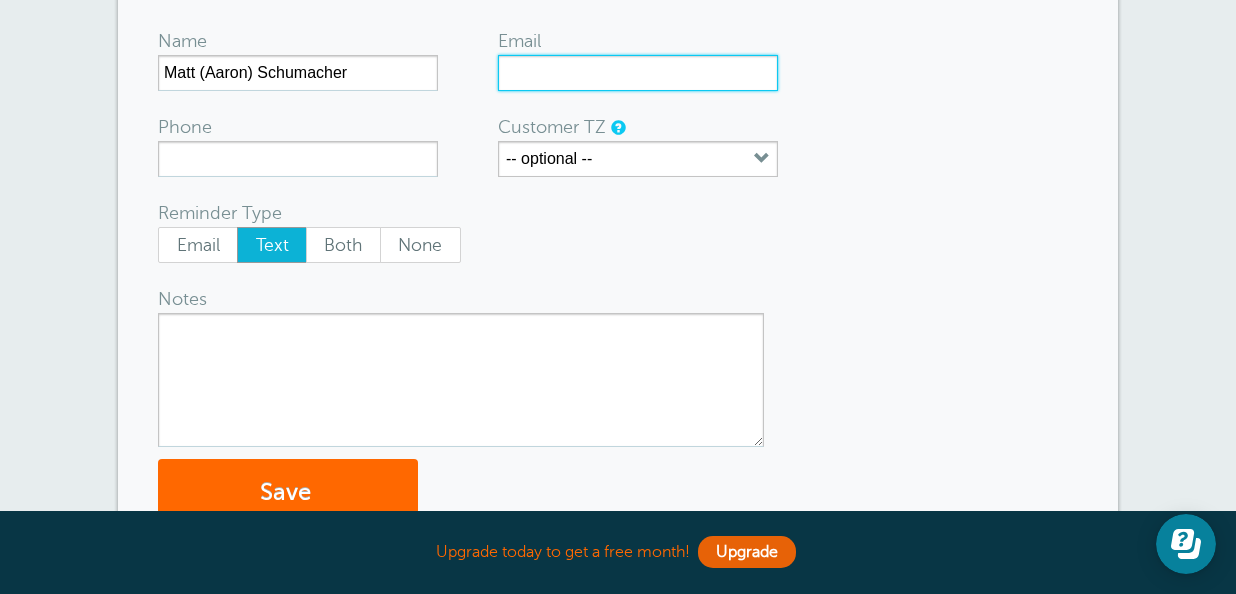 click on "Email" at bounding box center [638, 73] 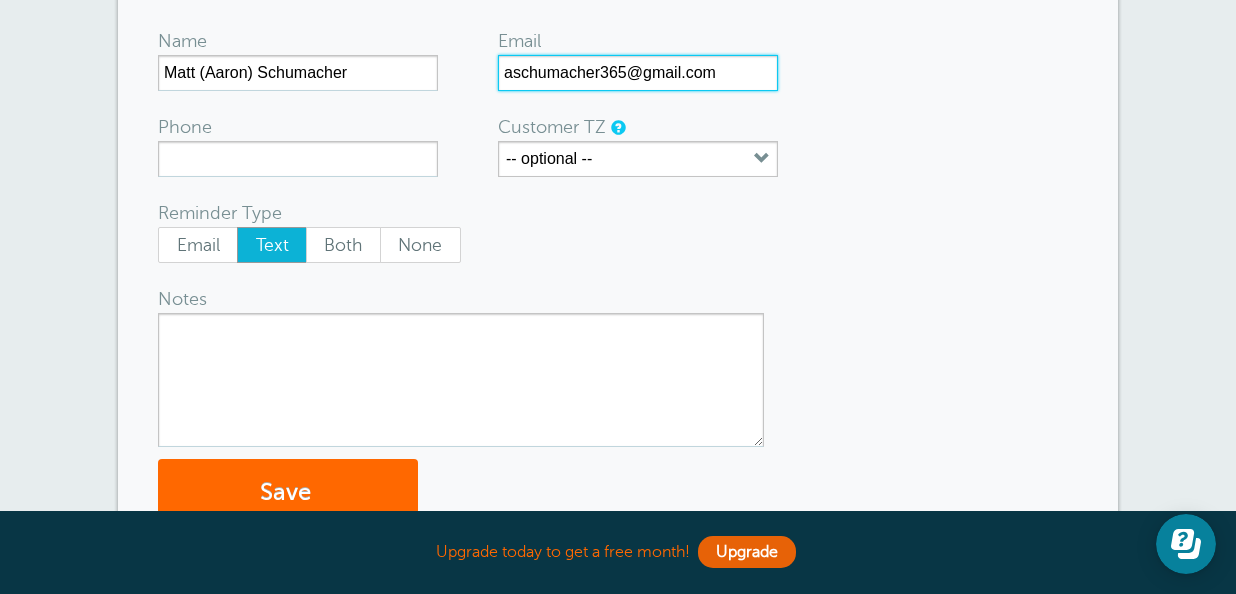 type on "aschumacher365@gmail.com" 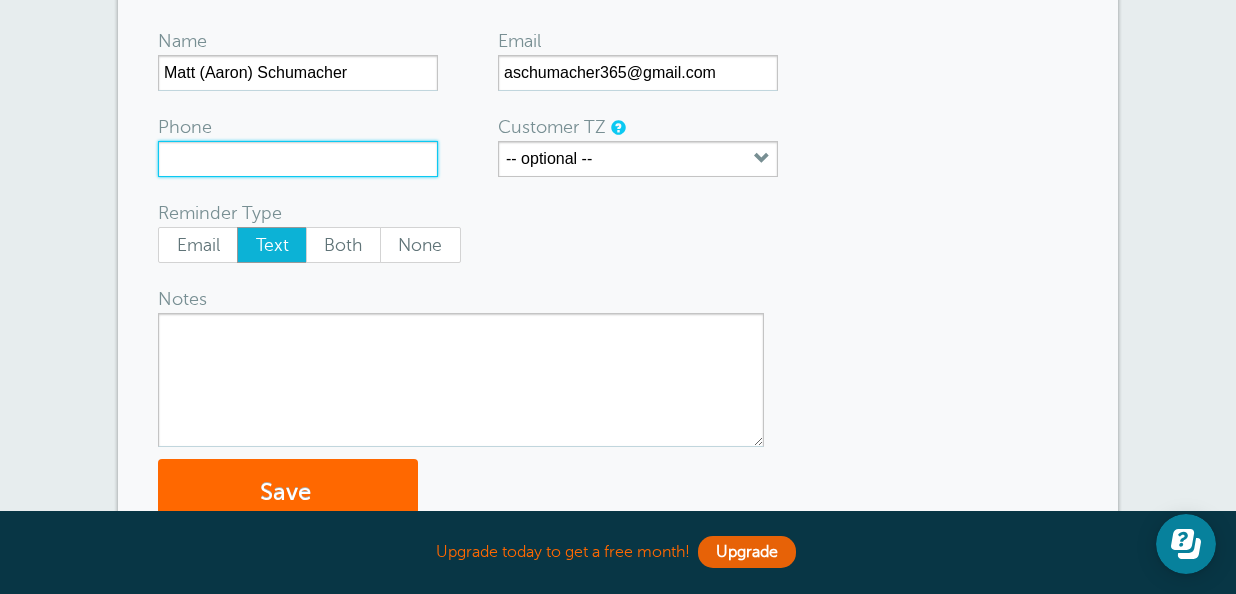 click on "Phone" at bounding box center (298, 159) 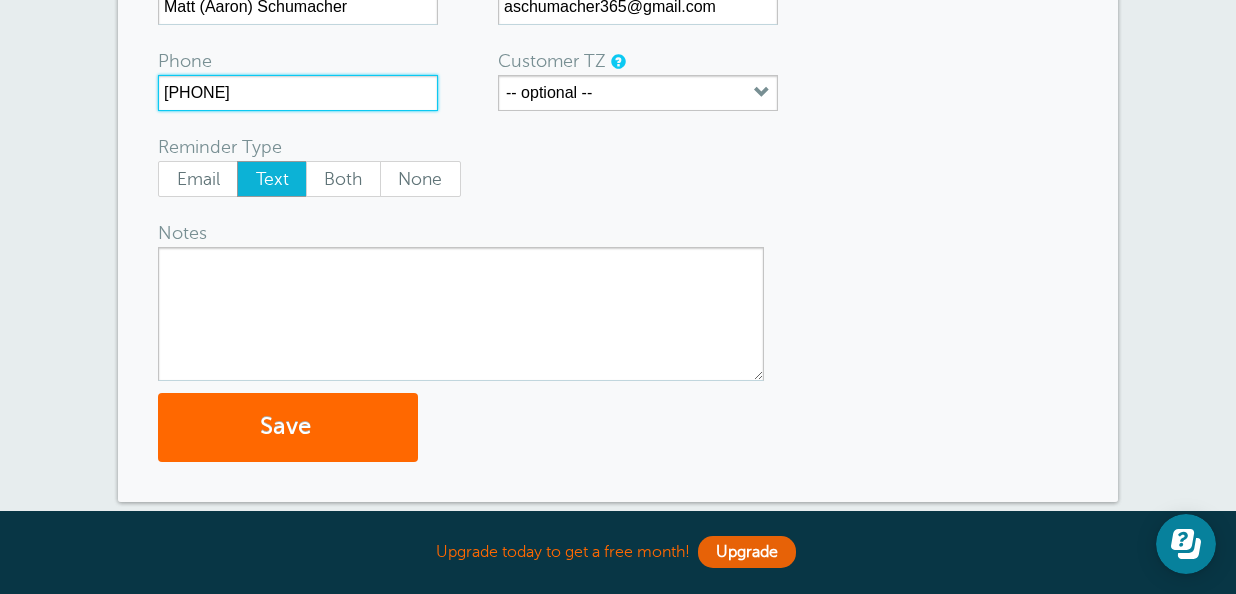 scroll, scrollTop: 338, scrollLeft: 0, axis: vertical 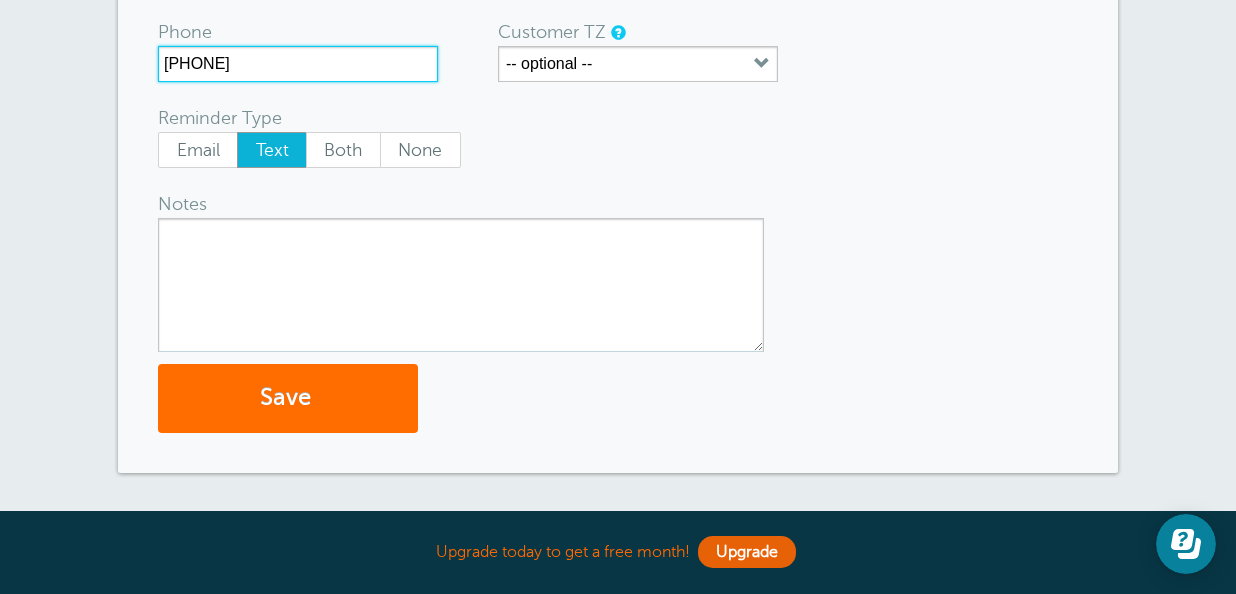 type on "8635815055" 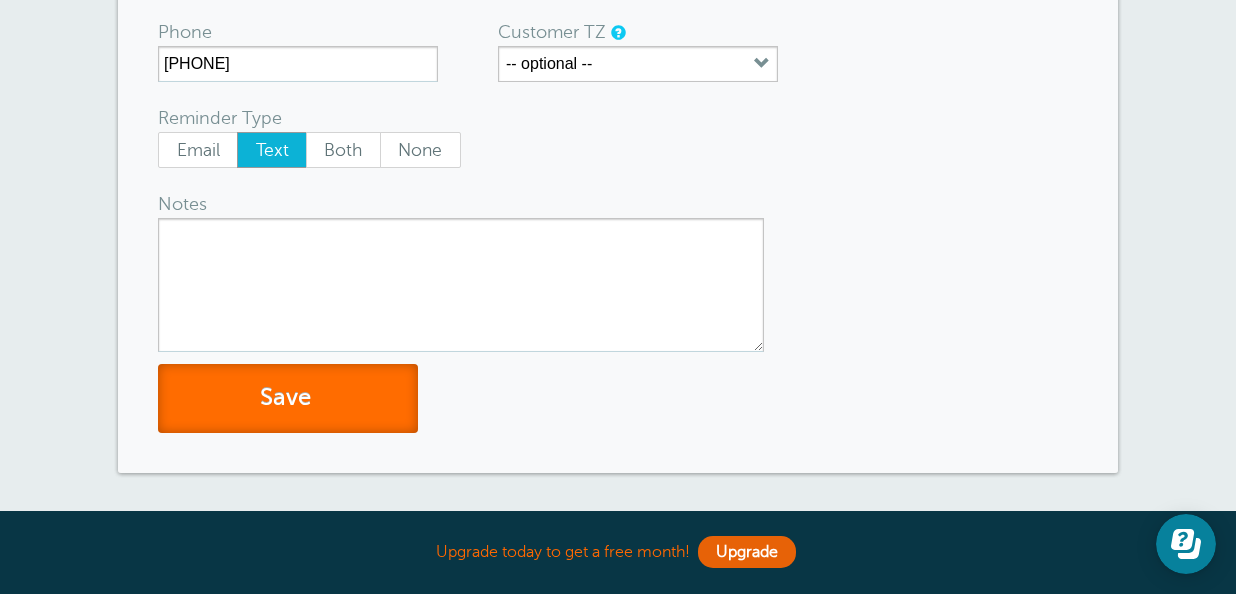 click on "Save" at bounding box center (288, 398) 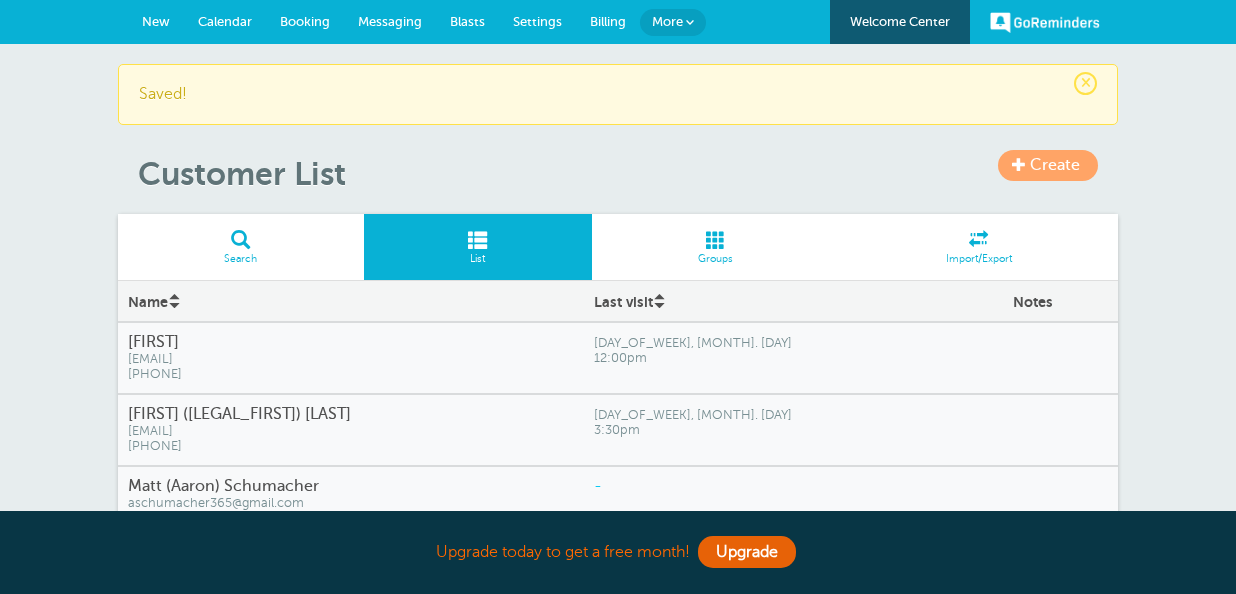 scroll, scrollTop: 0, scrollLeft: 0, axis: both 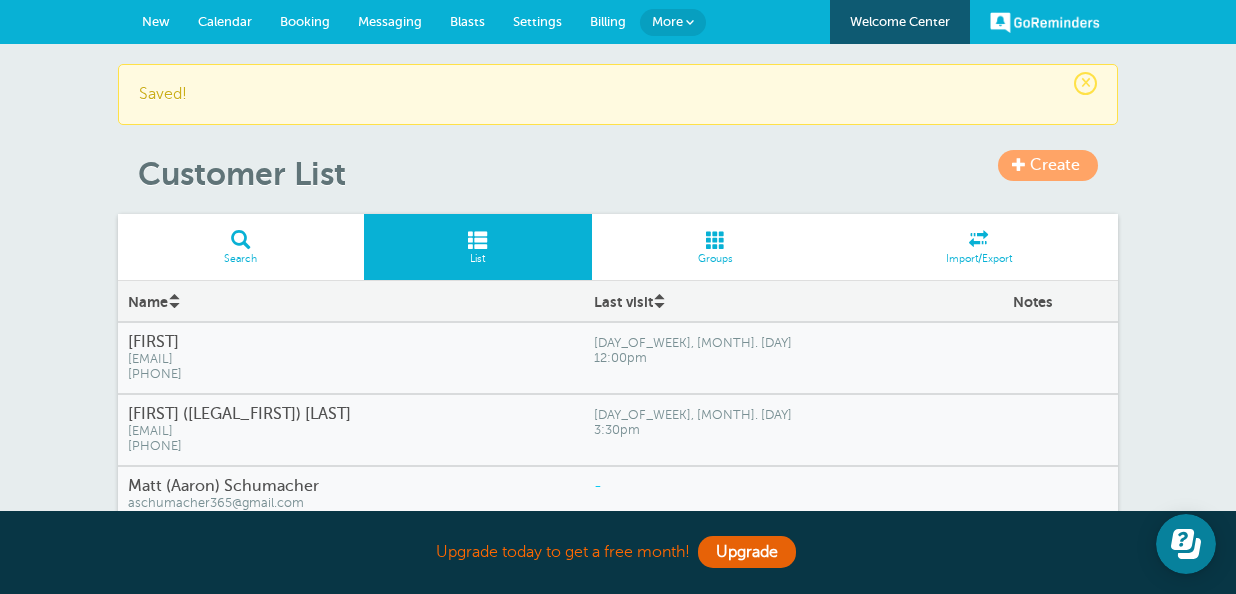 click on "Create" at bounding box center [1055, 165] 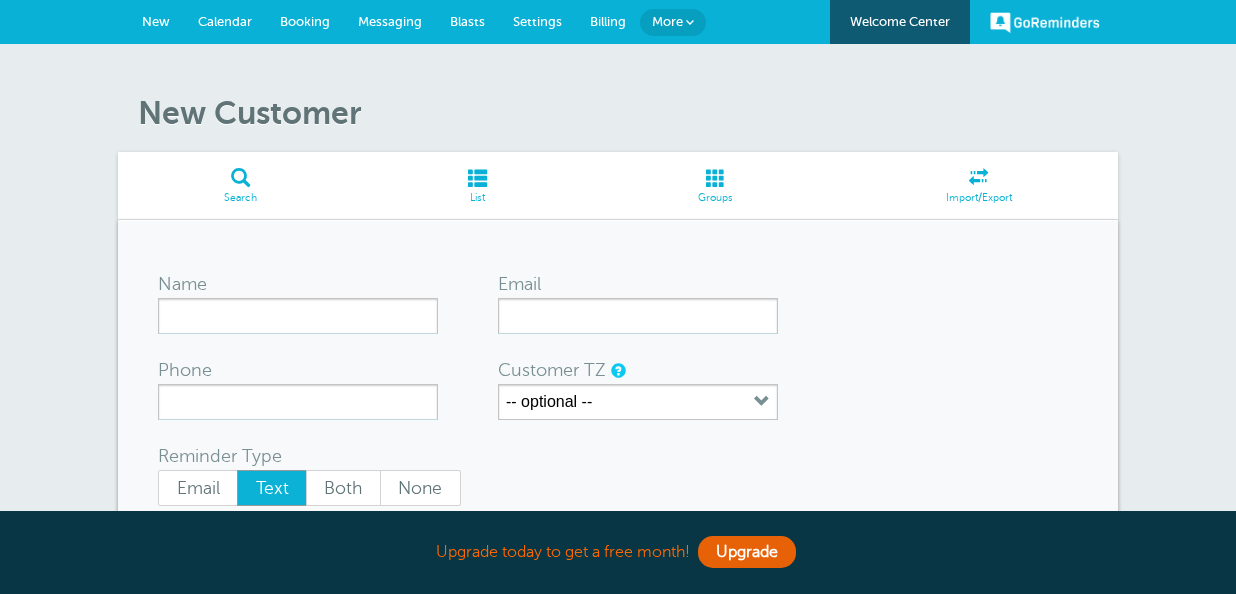 scroll, scrollTop: 0, scrollLeft: 0, axis: both 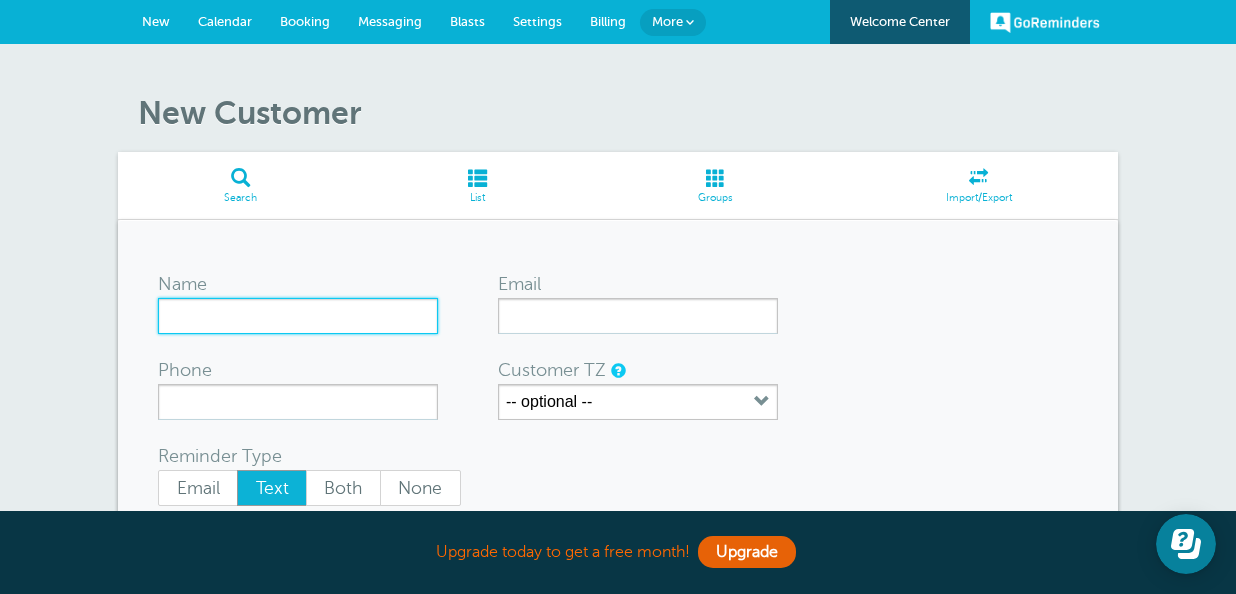 click on "Name" at bounding box center (298, 316) 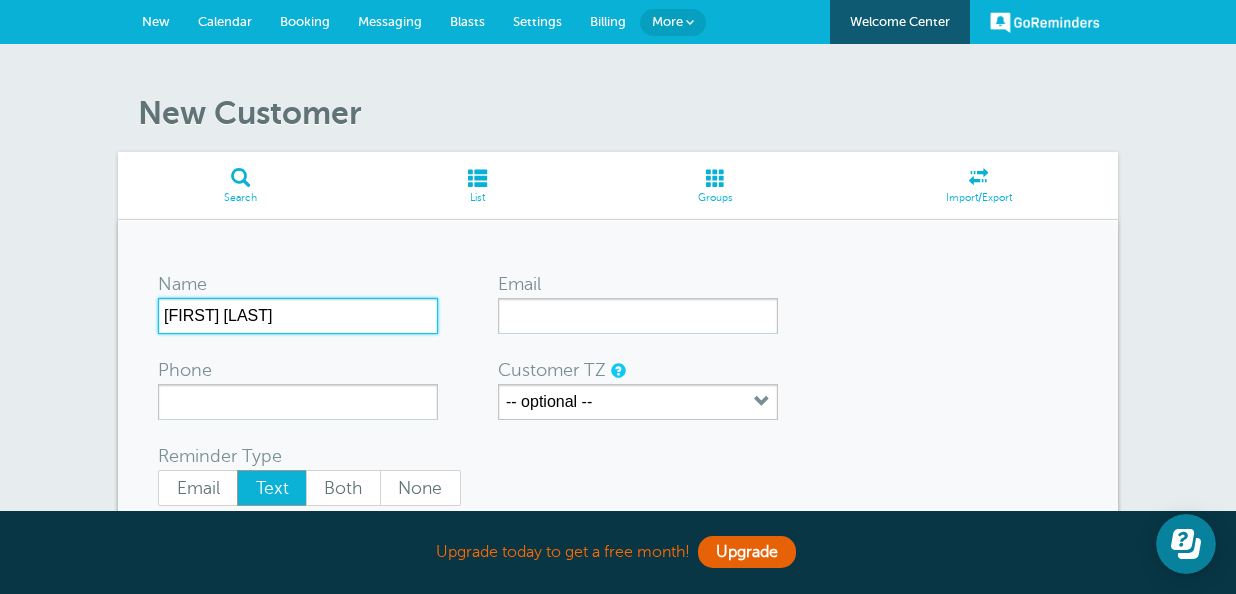 type on "[FIRST] [LAST]" 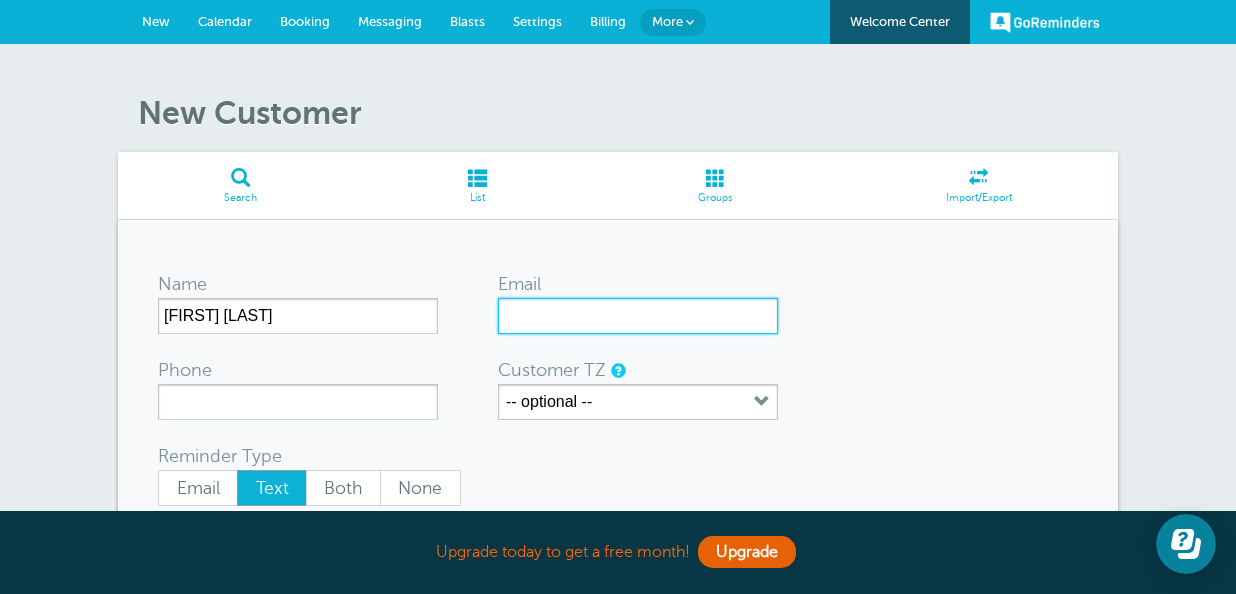 click on "Email" at bounding box center (638, 316) 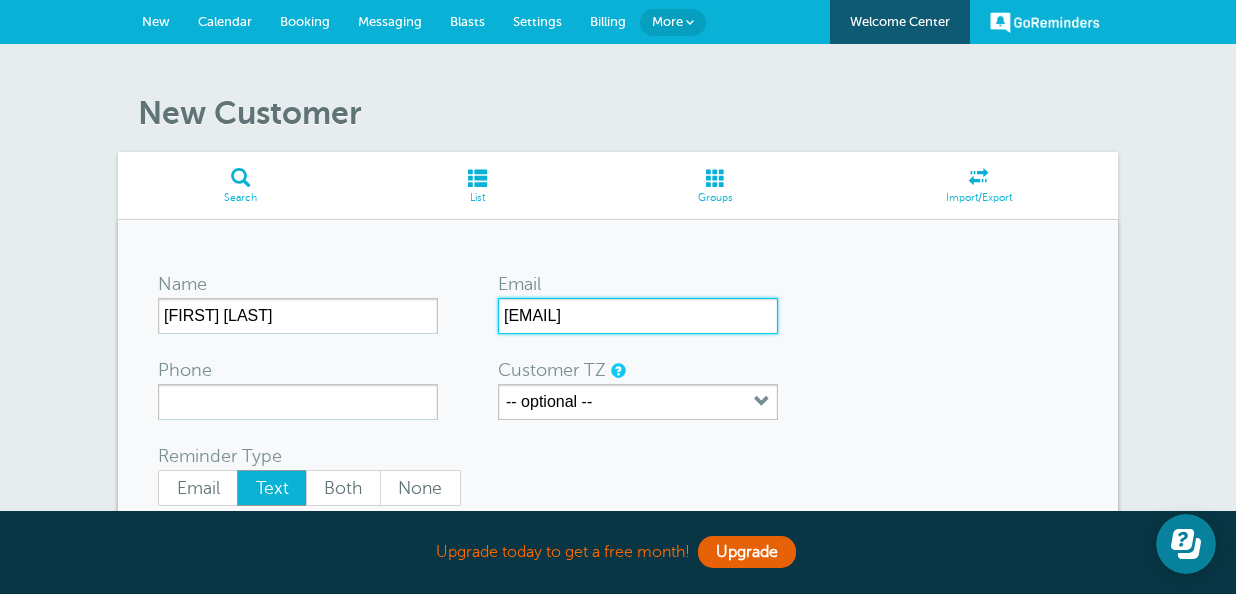 type on "[EMAIL]" 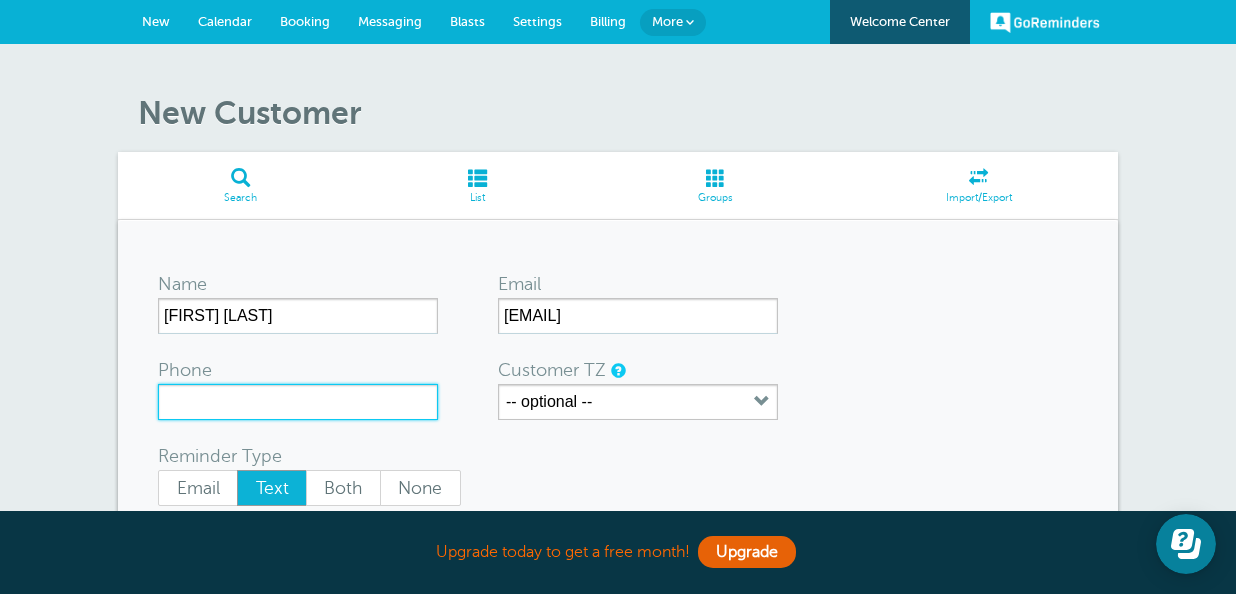 click on "Phone" at bounding box center (298, 402) 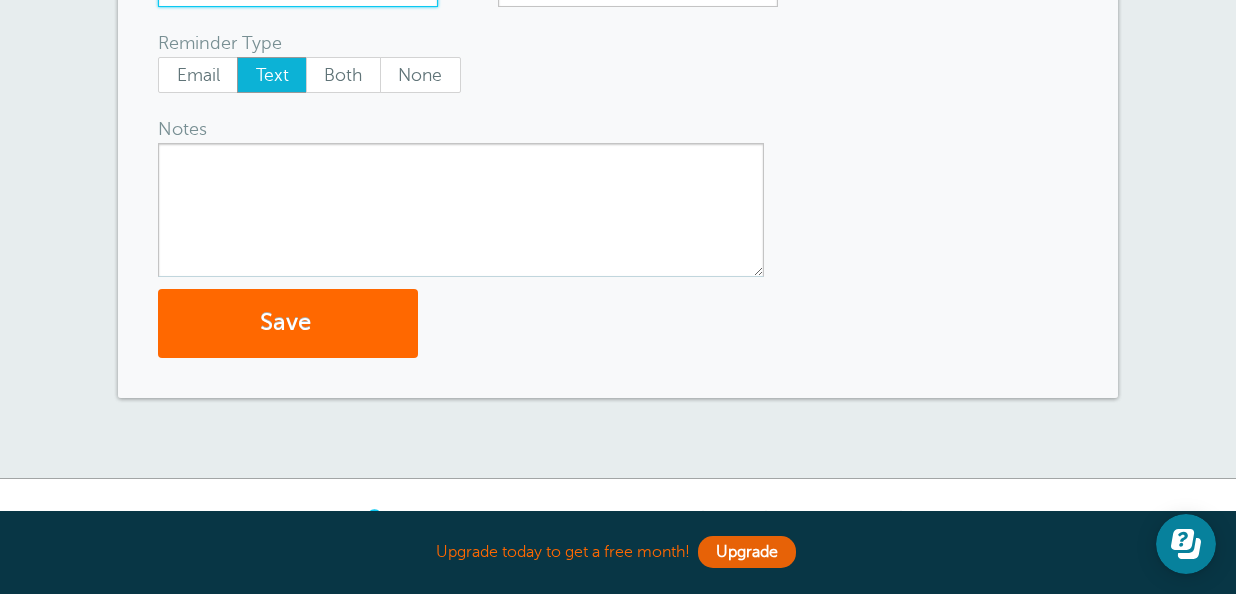 scroll, scrollTop: 423, scrollLeft: 0, axis: vertical 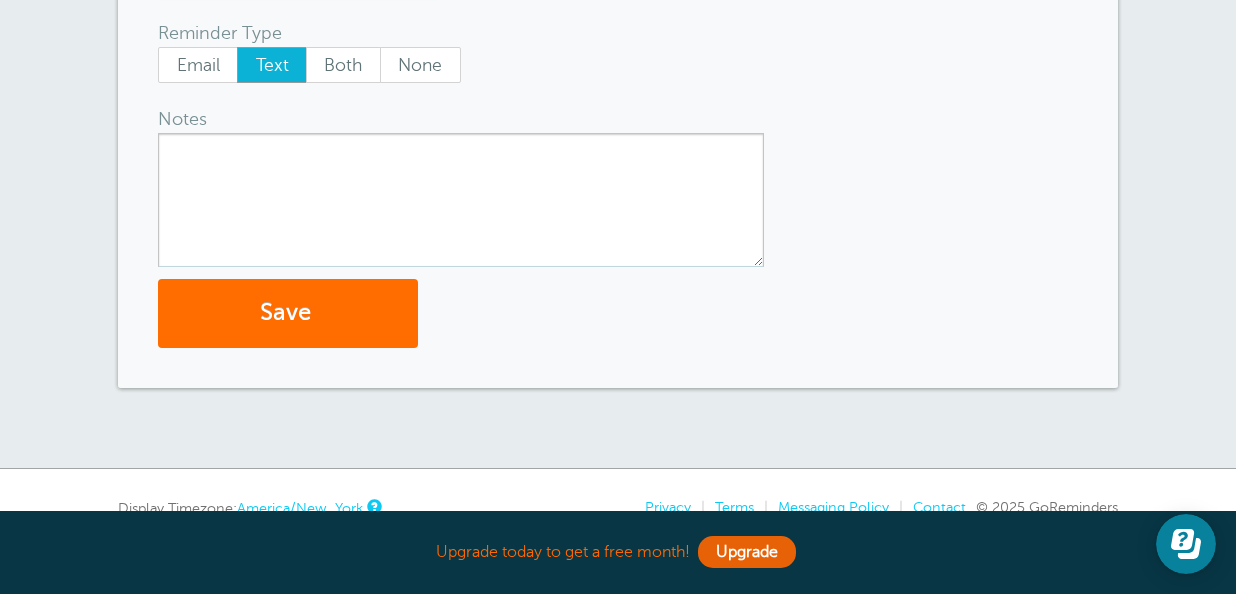 type on "863-701-4737" 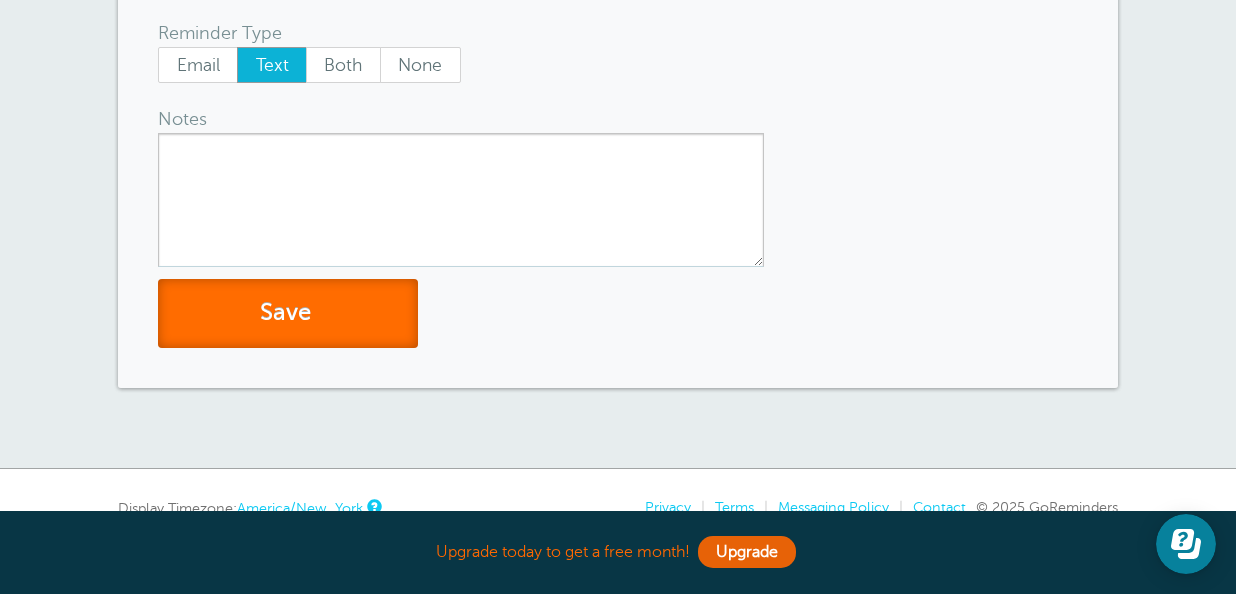 click on "Save" at bounding box center (288, 313) 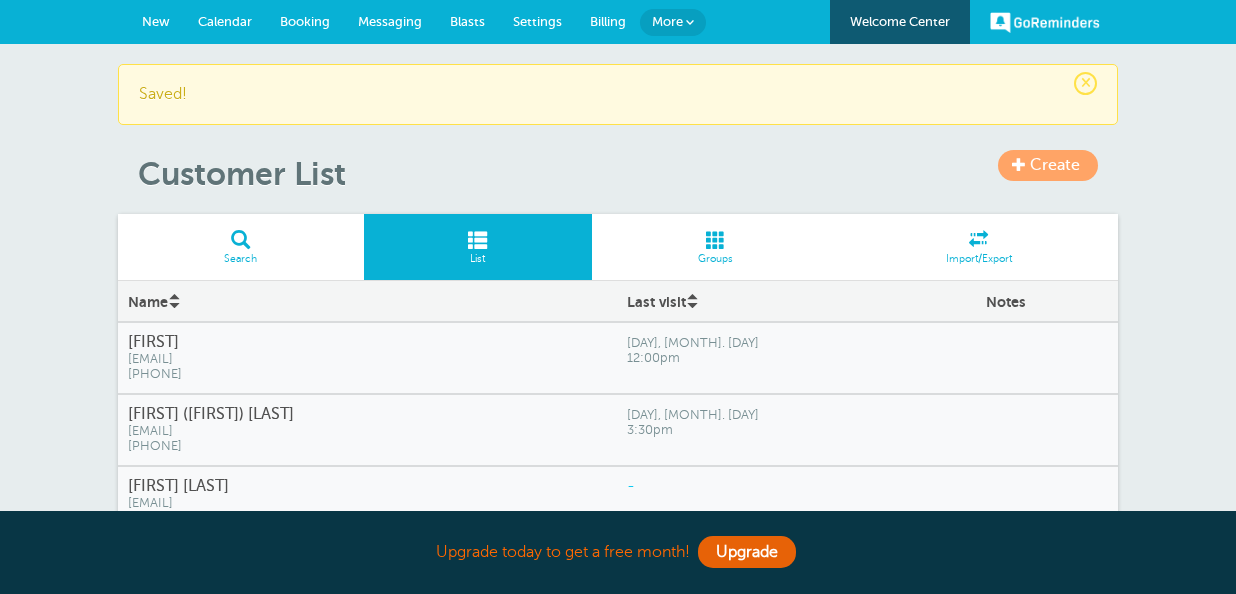 scroll, scrollTop: 49, scrollLeft: 0, axis: vertical 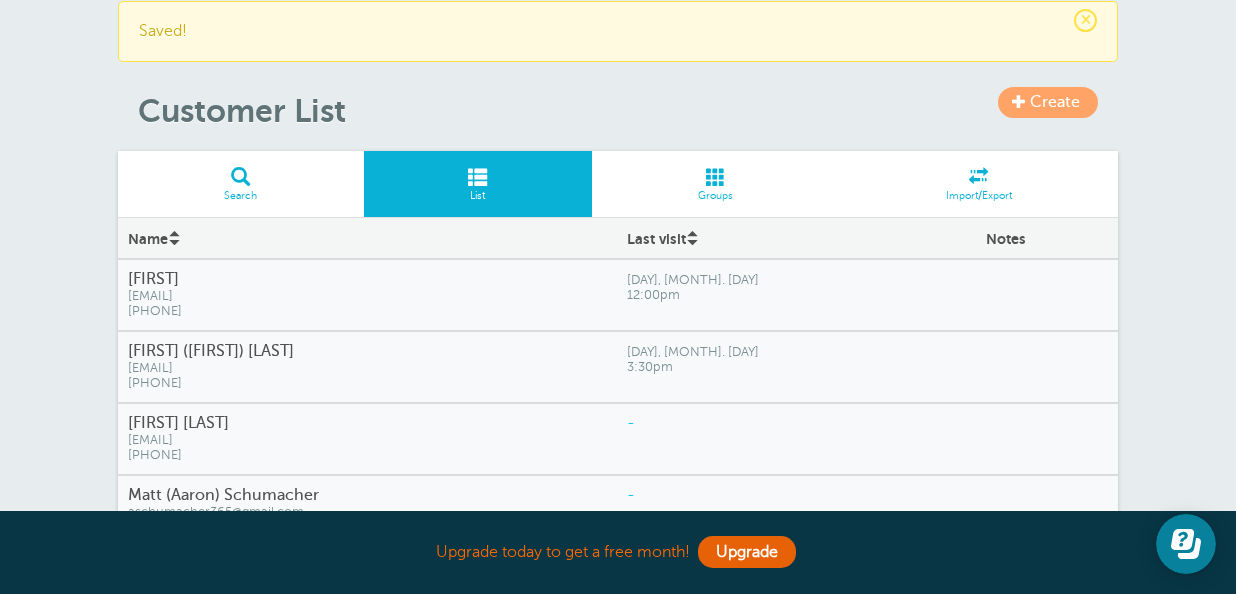 click on "Create" at bounding box center [1055, 102] 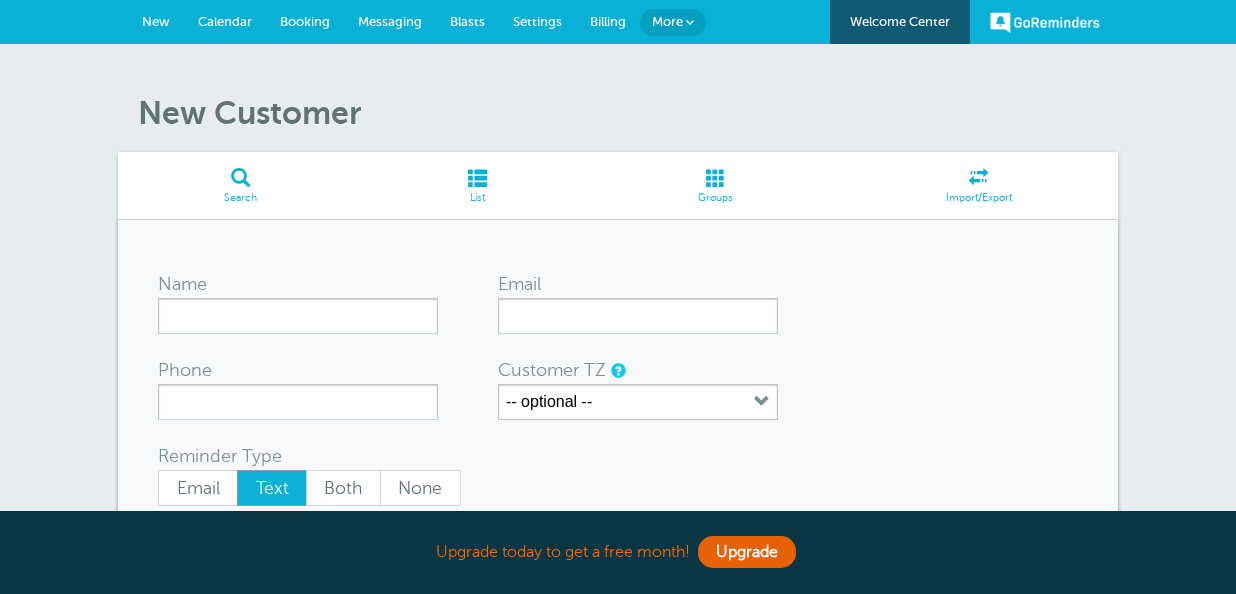 scroll, scrollTop: 0, scrollLeft: 0, axis: both 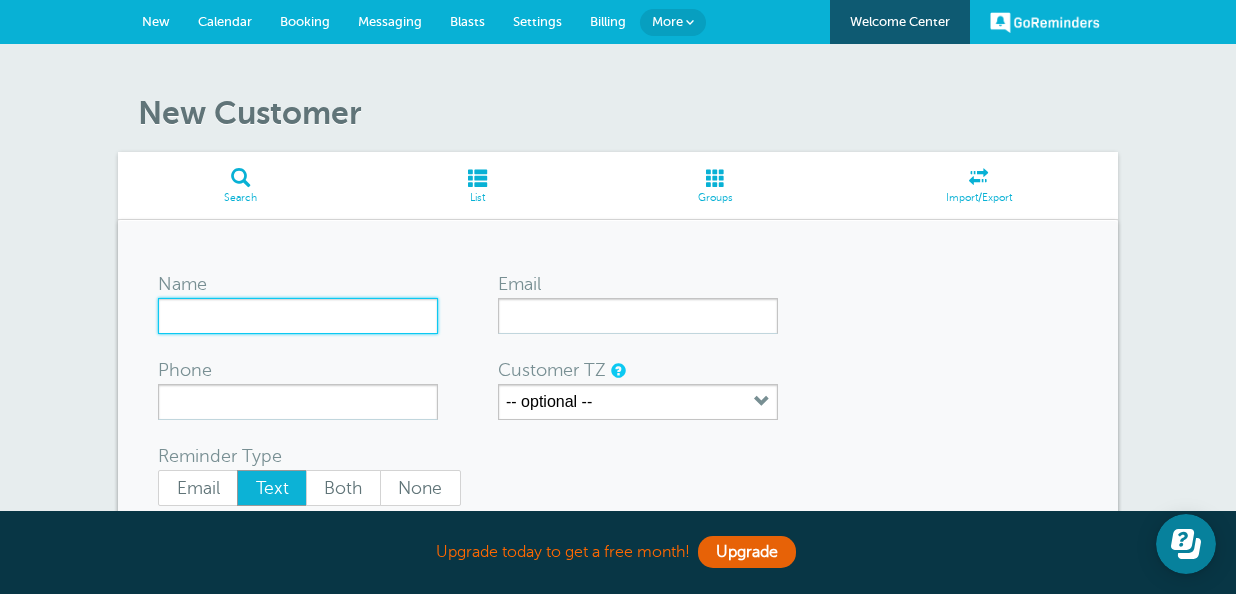 click on "Name" at bounding box center (298, 316) 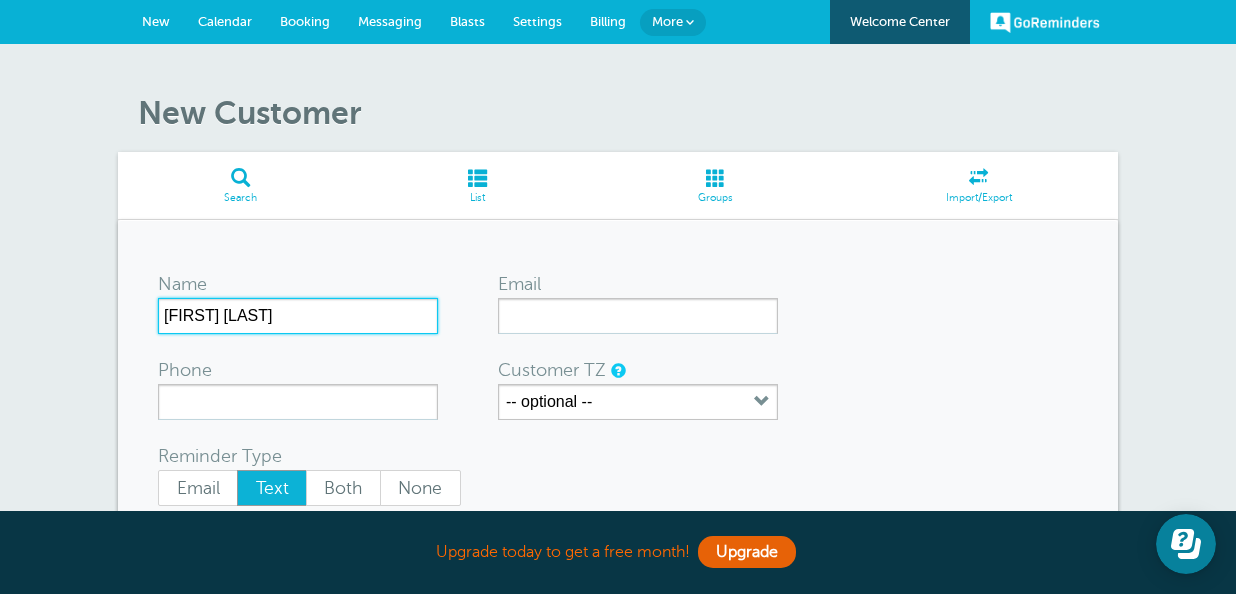 type on "[FIRST] [LAST]" 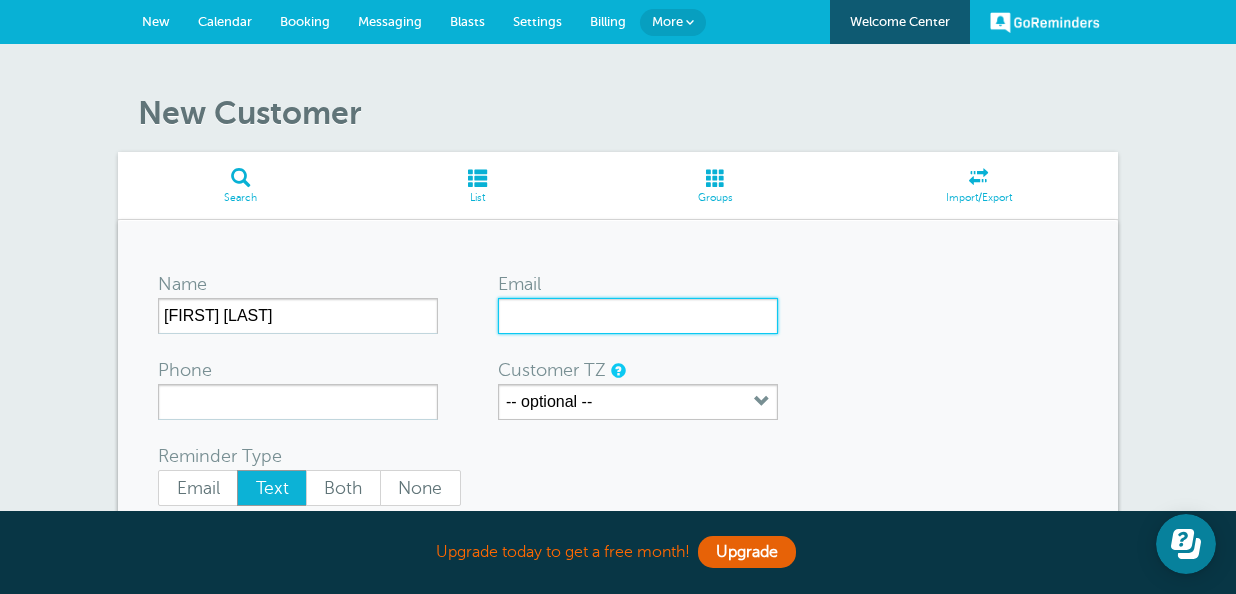 click on "Email" at bounding box center [638, 316] 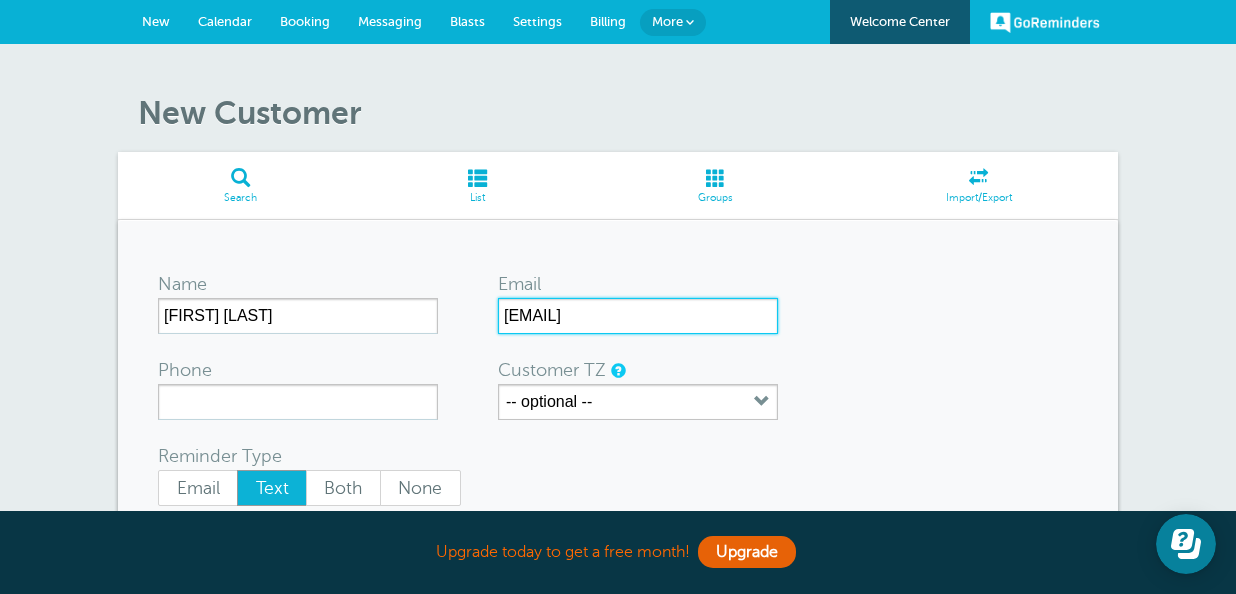 type on "[EMAIL]" 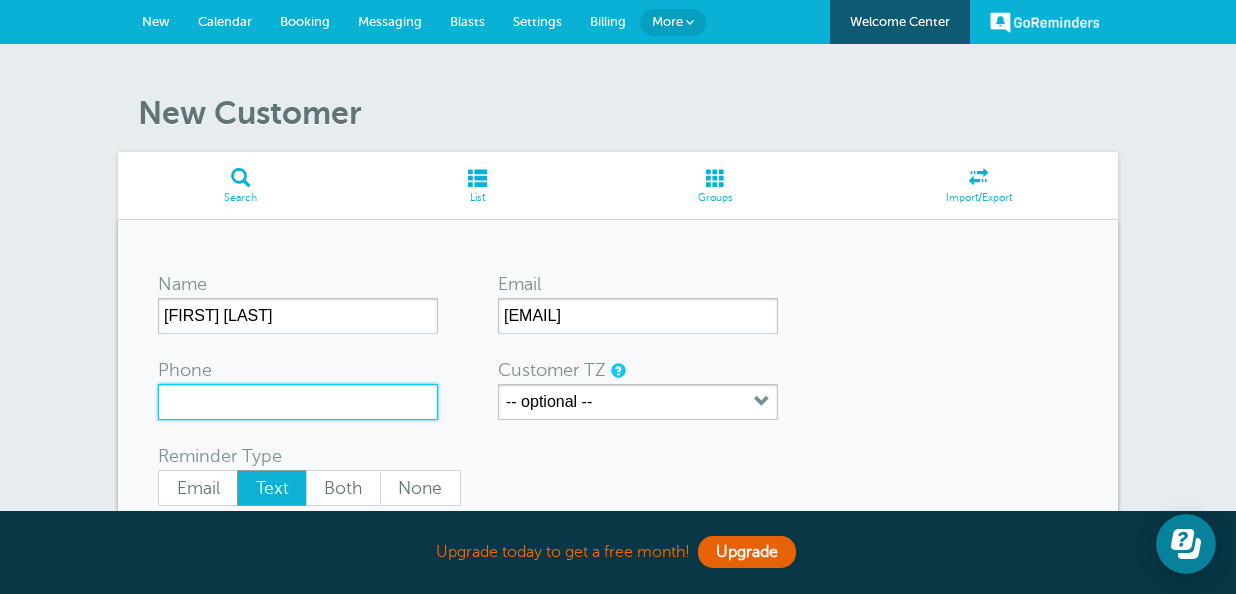 click on "Phone" at bounding box center [298, 402] 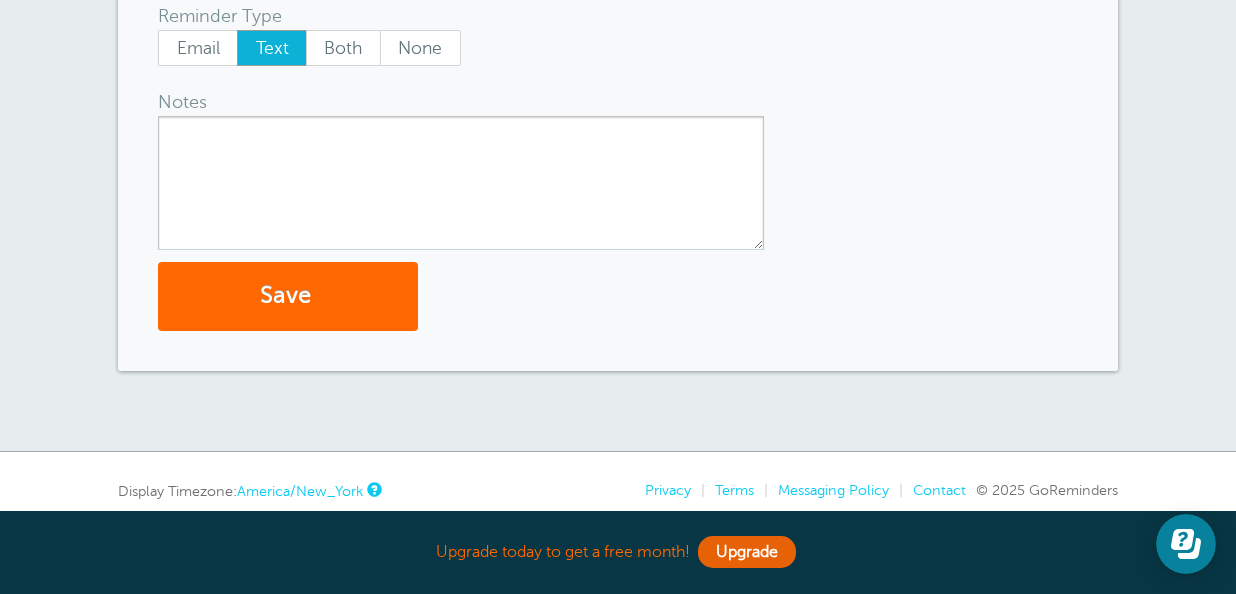 scroll, scrollTop: 476, scrollLeft: 0, axis: vertical 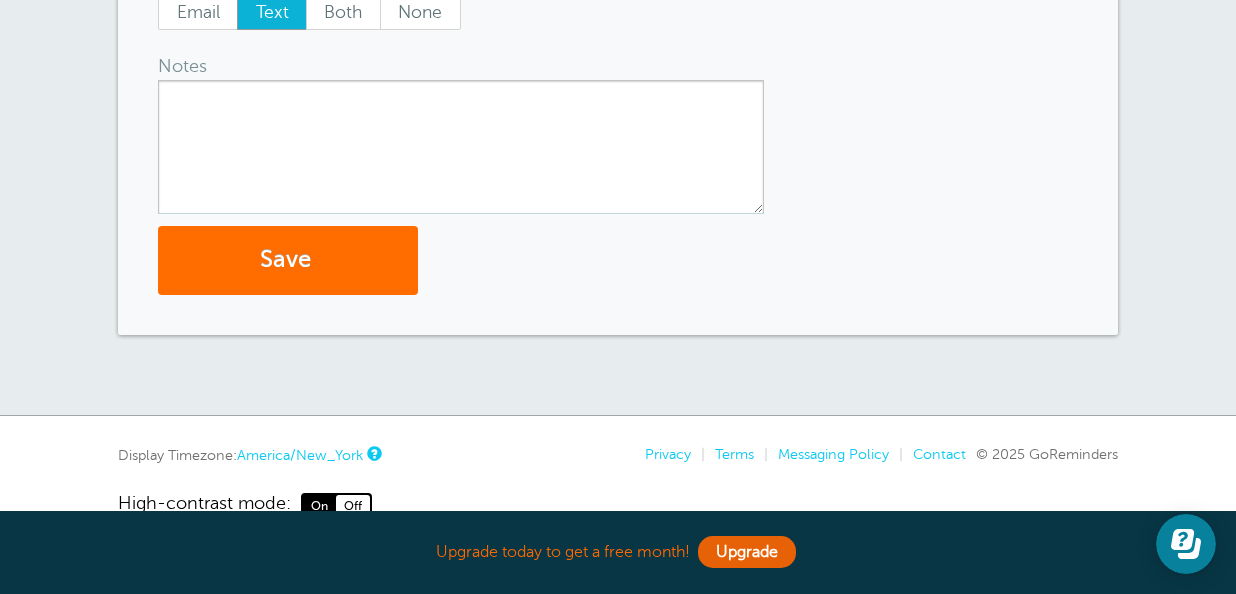 type on "[PHONE]" 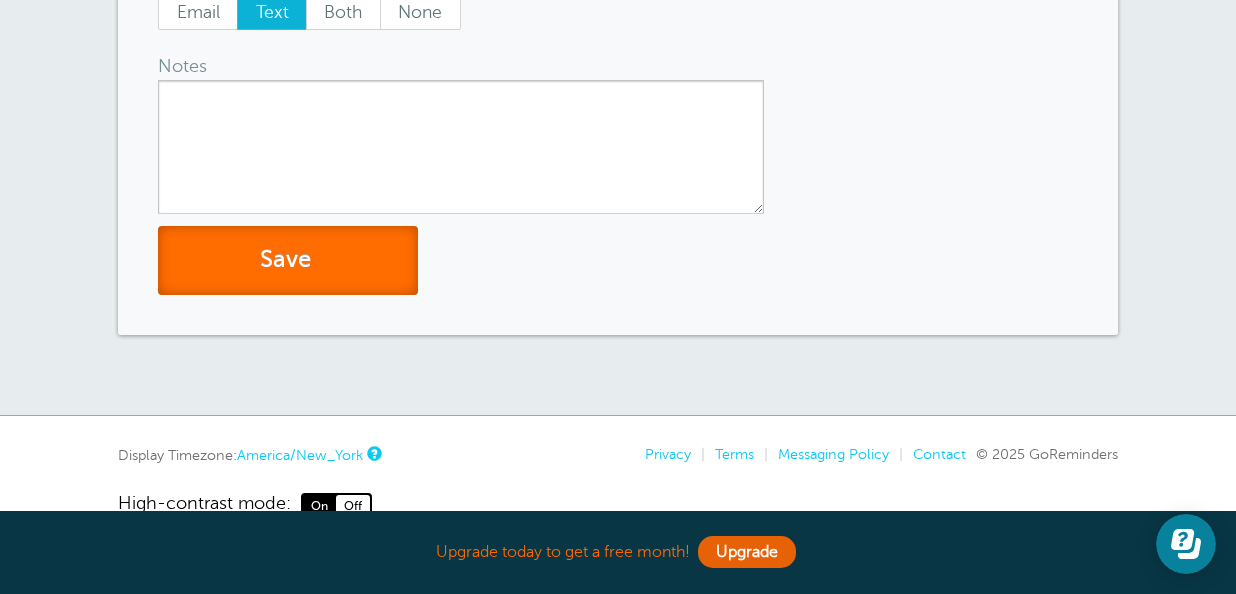 click on "Save" at bounding box center [288, 260] 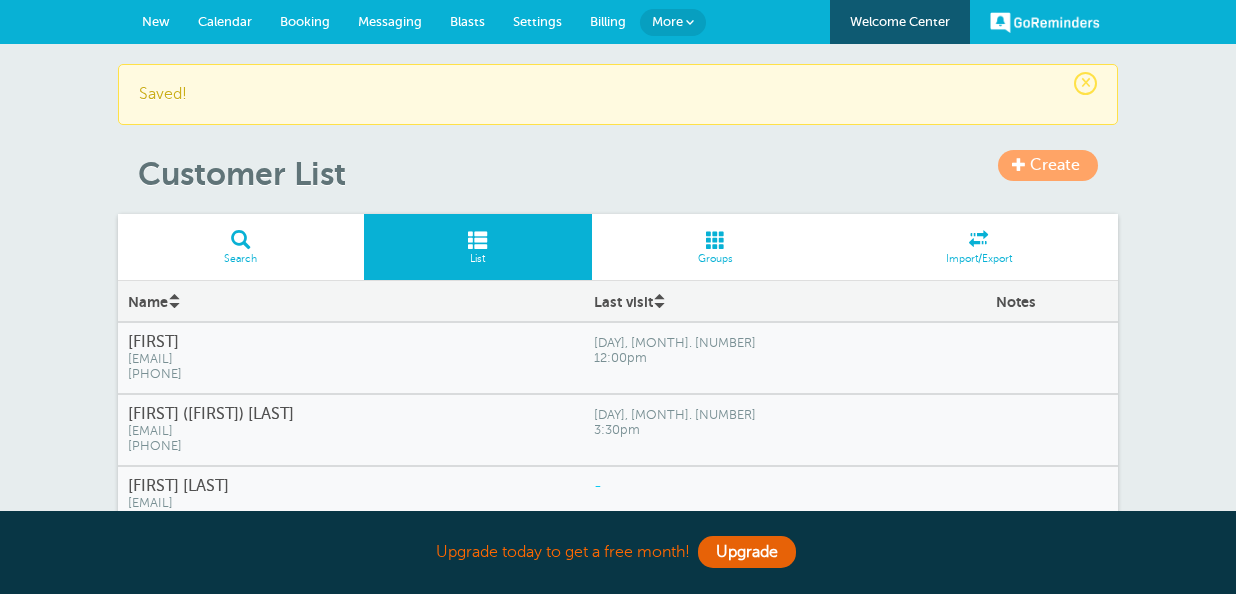 scroll, scrollTop: 0, scrollLeft: 0, axis: both 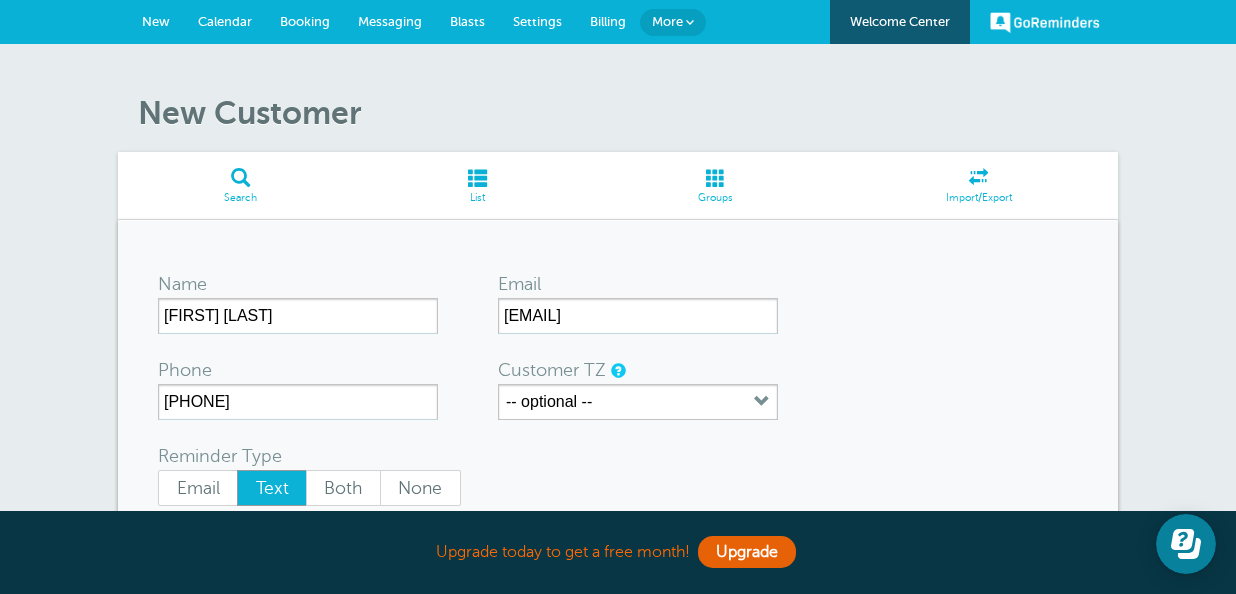 click on "New" at bounding box center [156, 21] 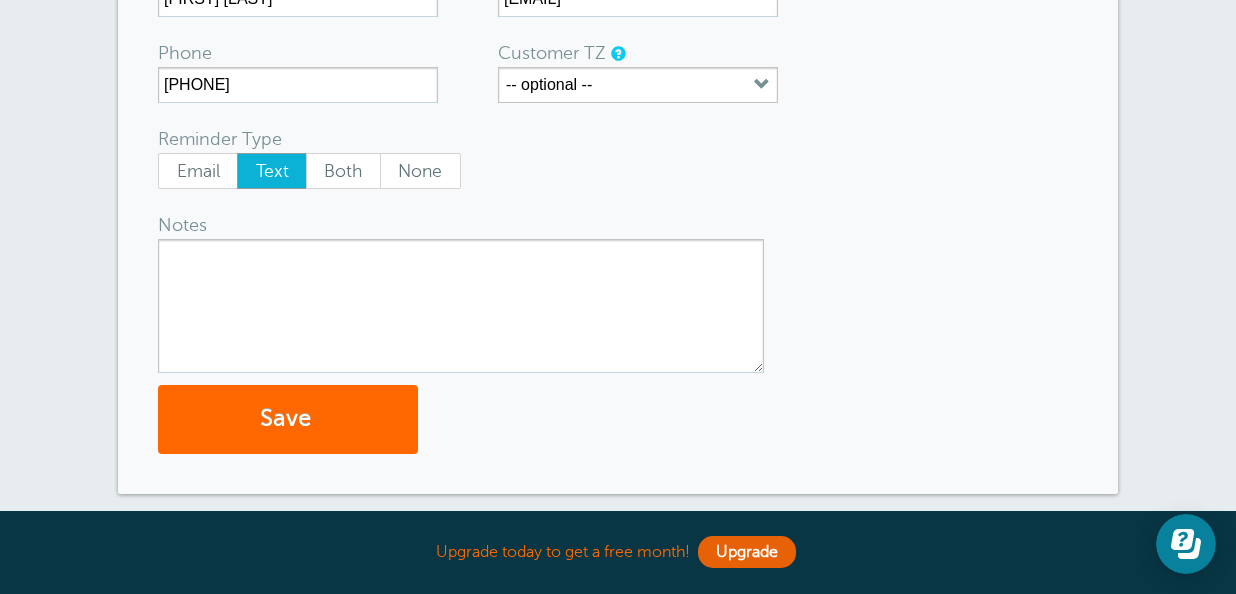 scroll, scrollTop: 521, scrollLeft: 0, axis: vertical 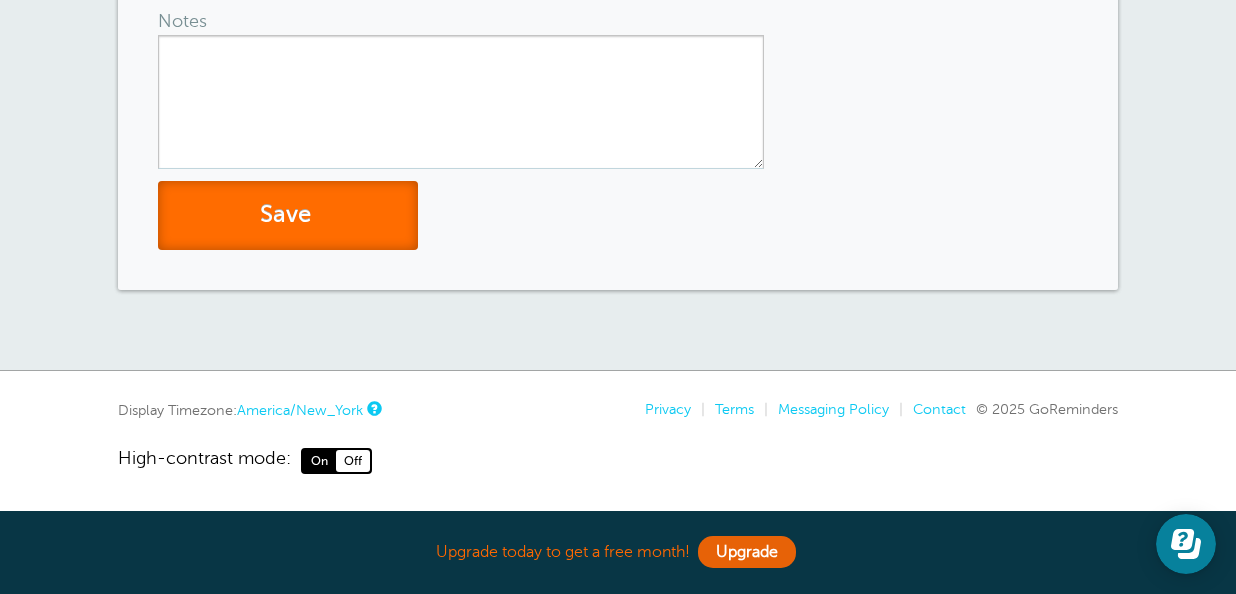 click on "Save" at bounding box center [288, 215] 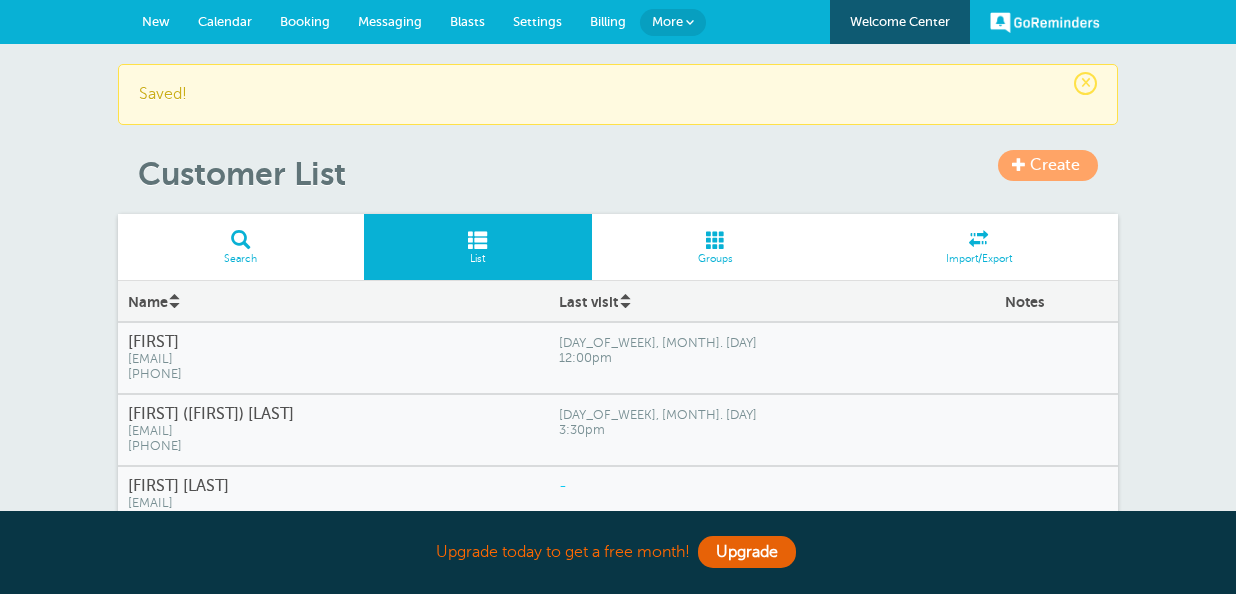 scroll, scrollTop: 0, scrollLeft: 0, axis: both 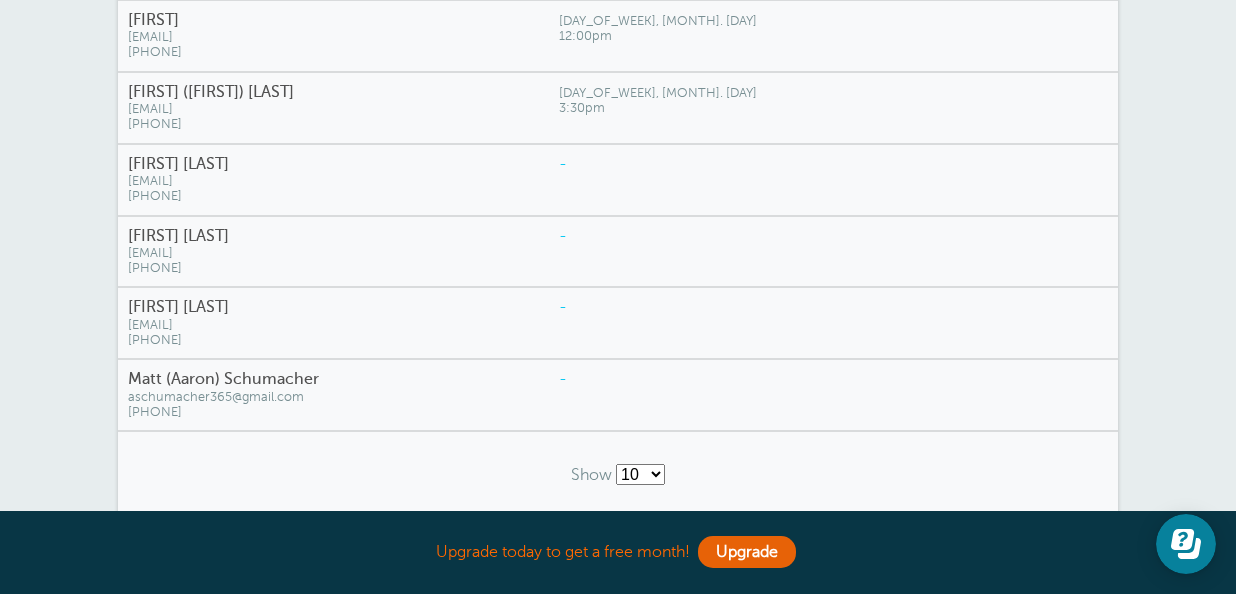 click on "[FIRST] [LAST]" at bounding box center (333, 236) 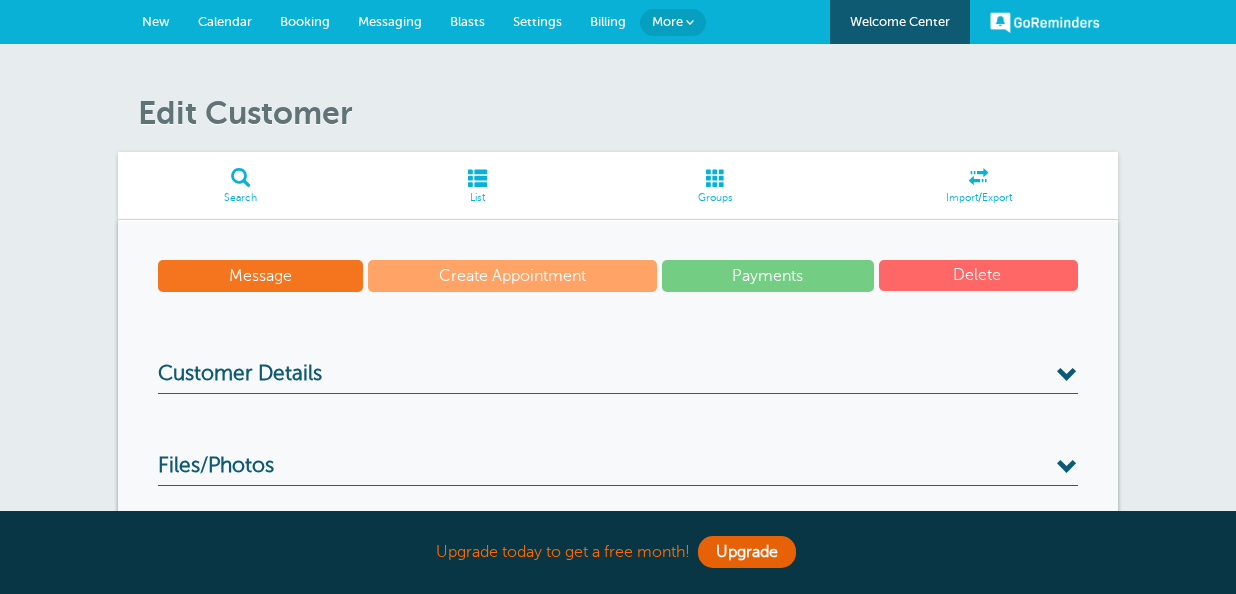 scroll, scrollTop: 0, scrollLeft: 0, axis: both 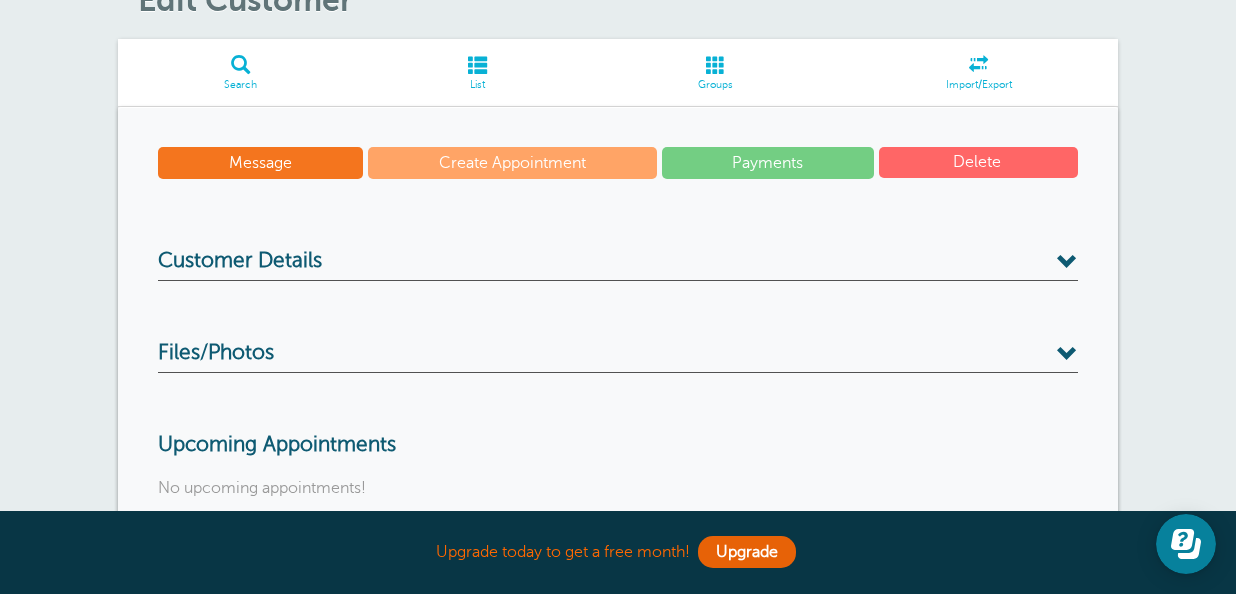 click on "Delete" at bounding box center (978, 162) 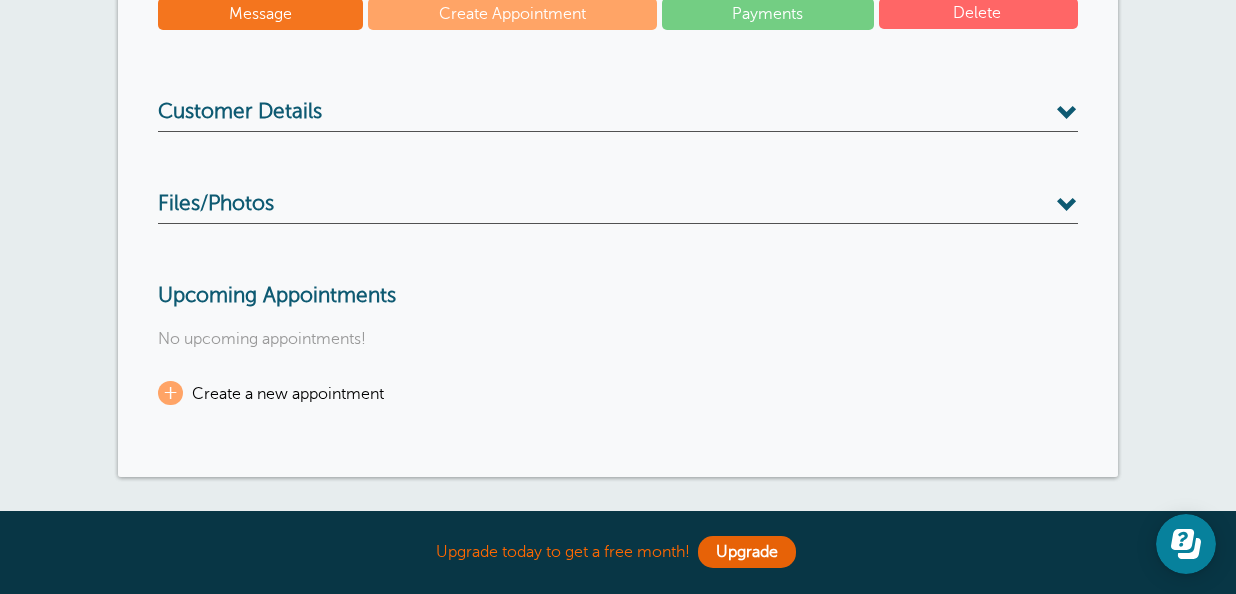 scroll, scrollTop: 277, scrollLeft: 0, axis: vertical 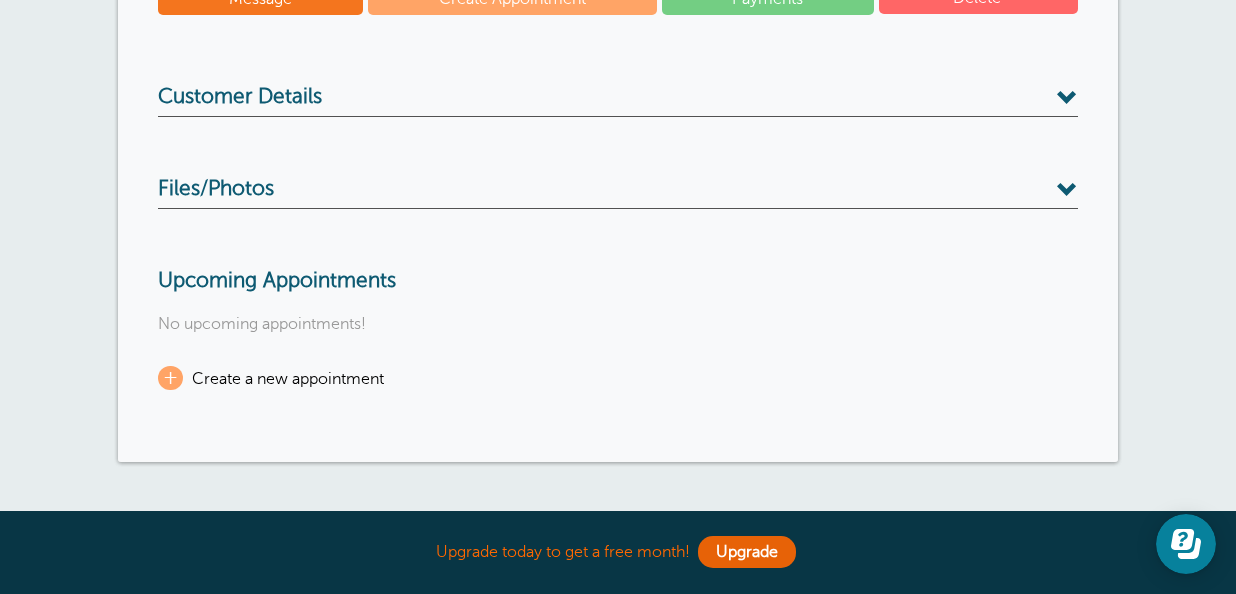 click at bounding box center [1067, 98] 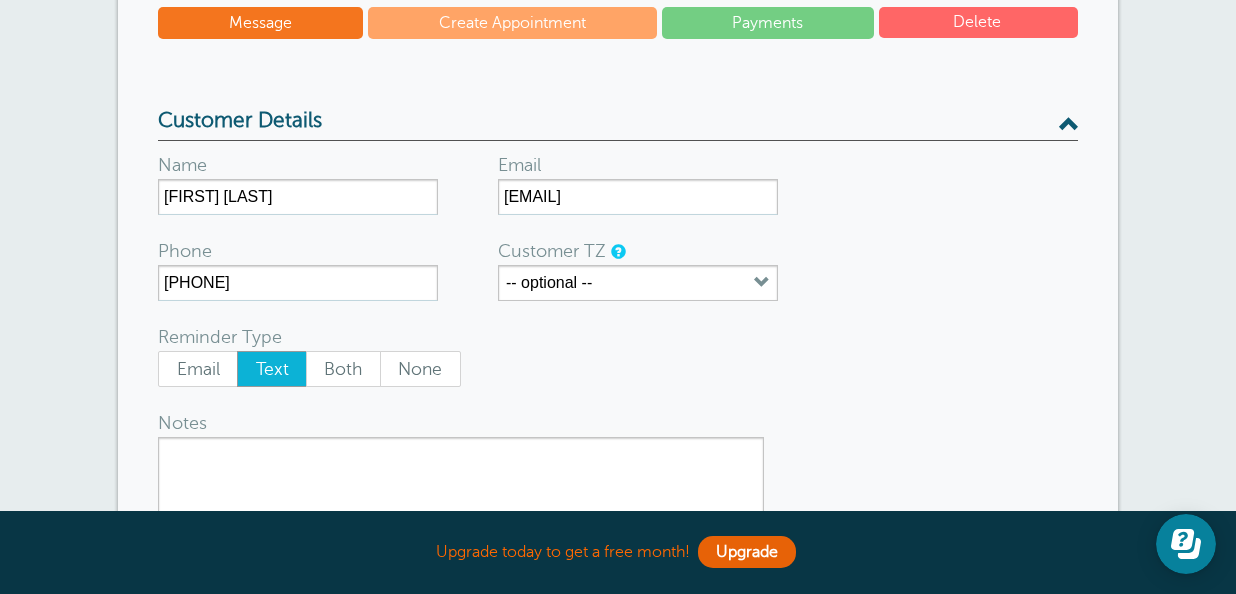 scroll, scrollTop: 204, scrollLeft: 0, axis: vertical 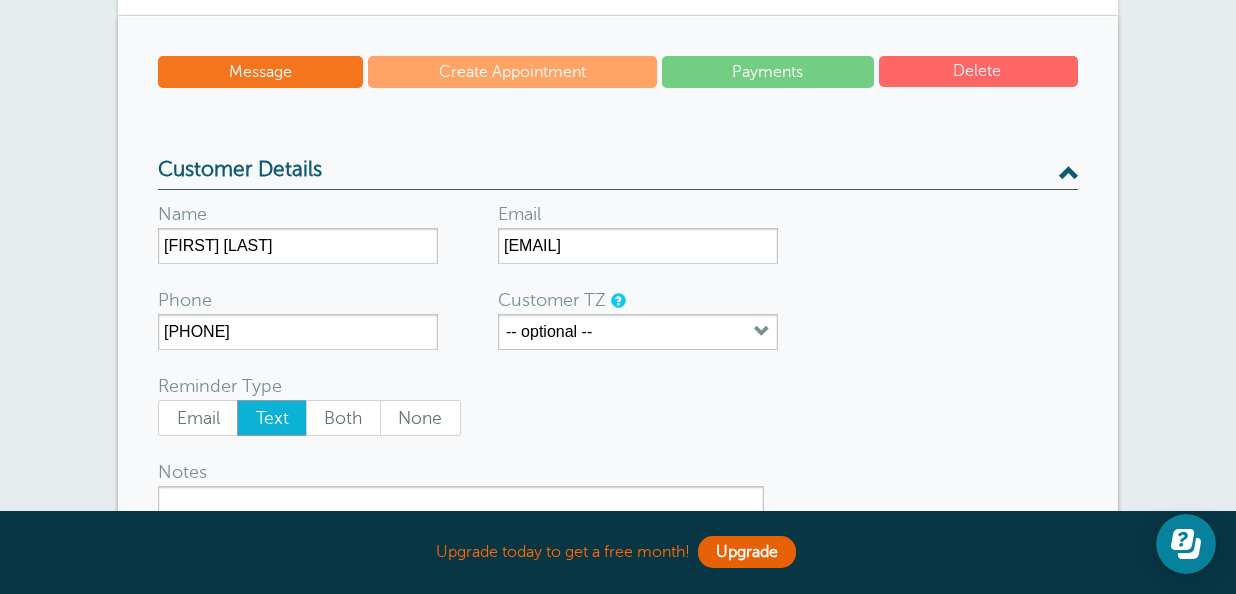 click on "Delete" at bounding box center [978, 71] 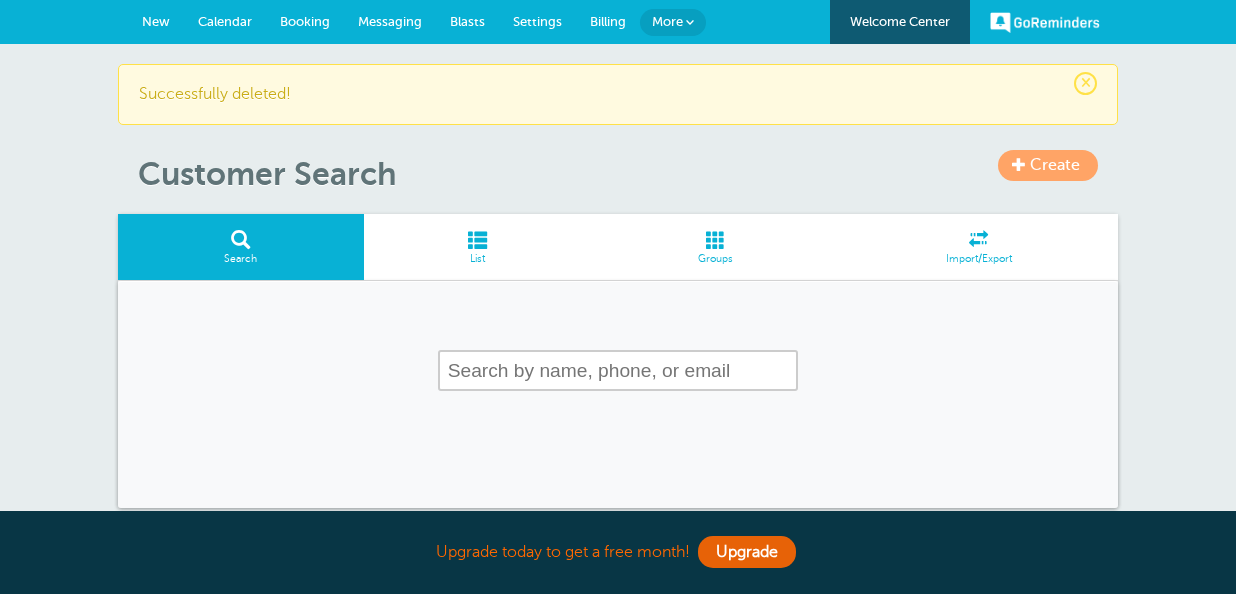 scroll, scrollTop: 0, scrollLeft: 0, axis: both 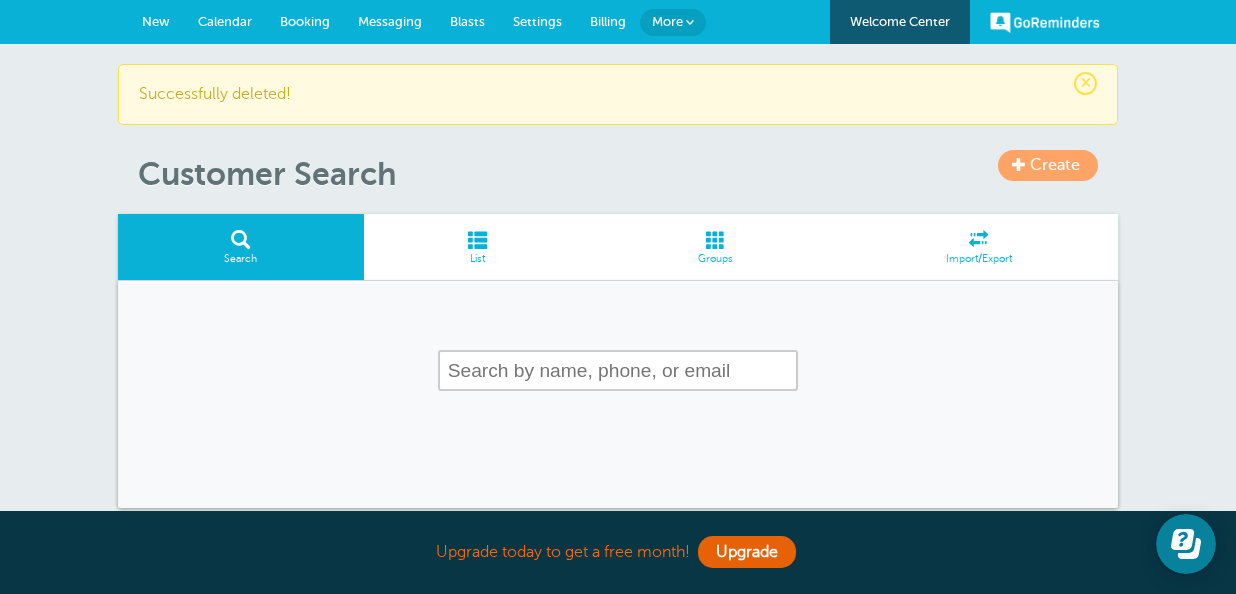 click at bounding box center (478, 239) 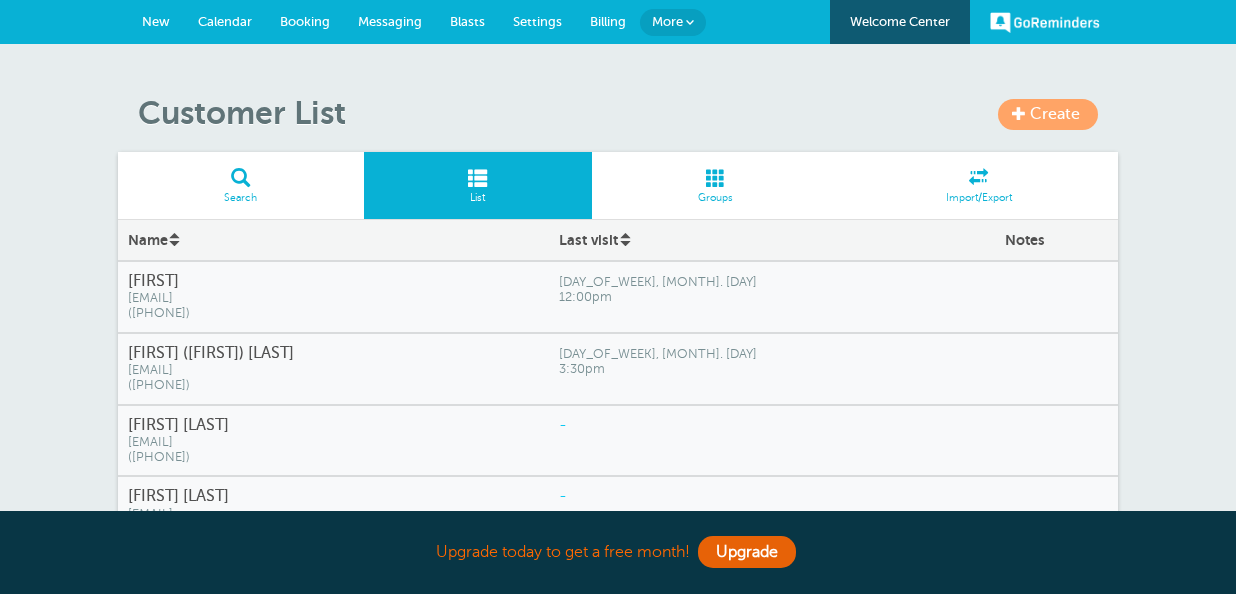 scroll, scrollTop: 0, scrollLeft: 0, axis: both 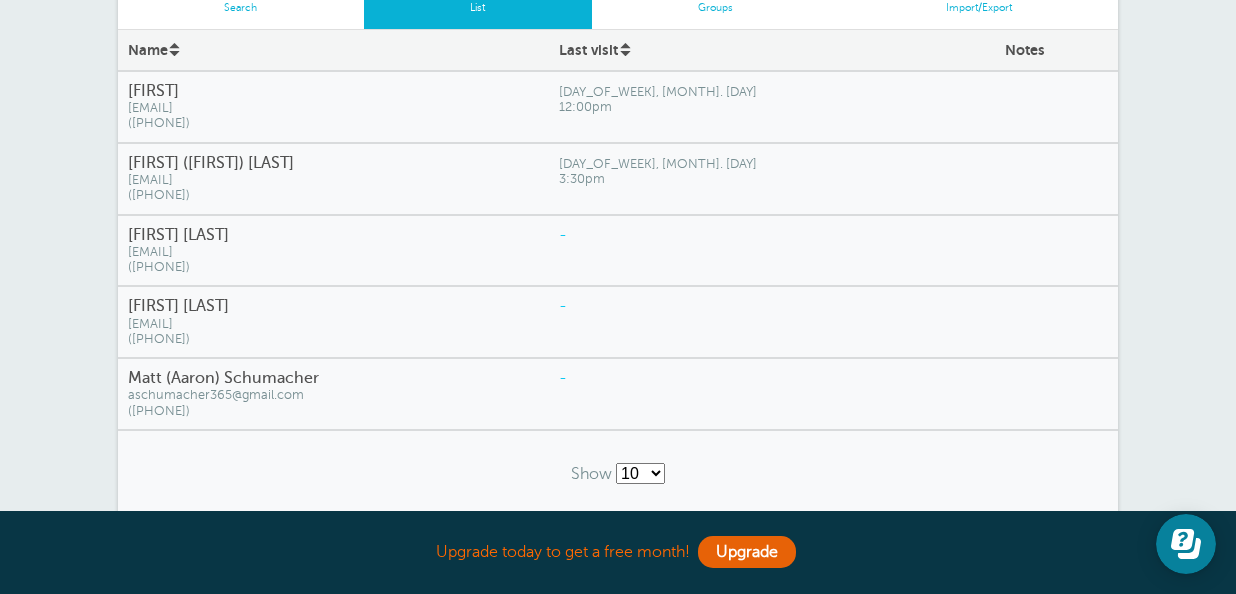 click on "[FIRST] [LAST]" at bounding box center (333, 235) 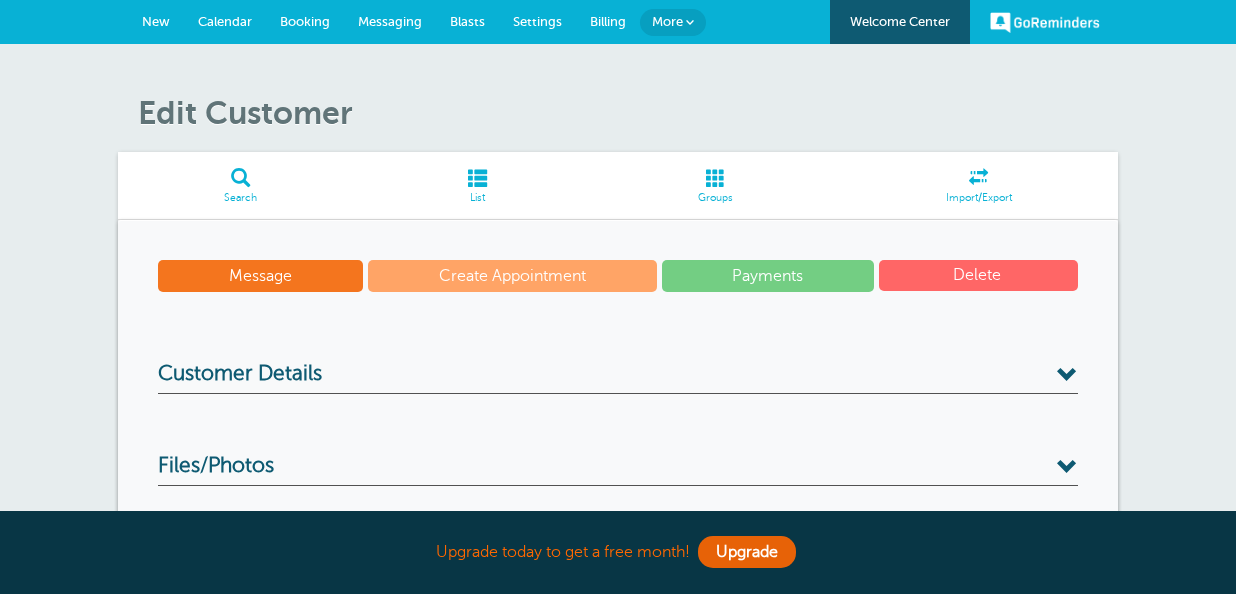 scroll, scrollTop: 0, scrollLeft: 0, axis: both 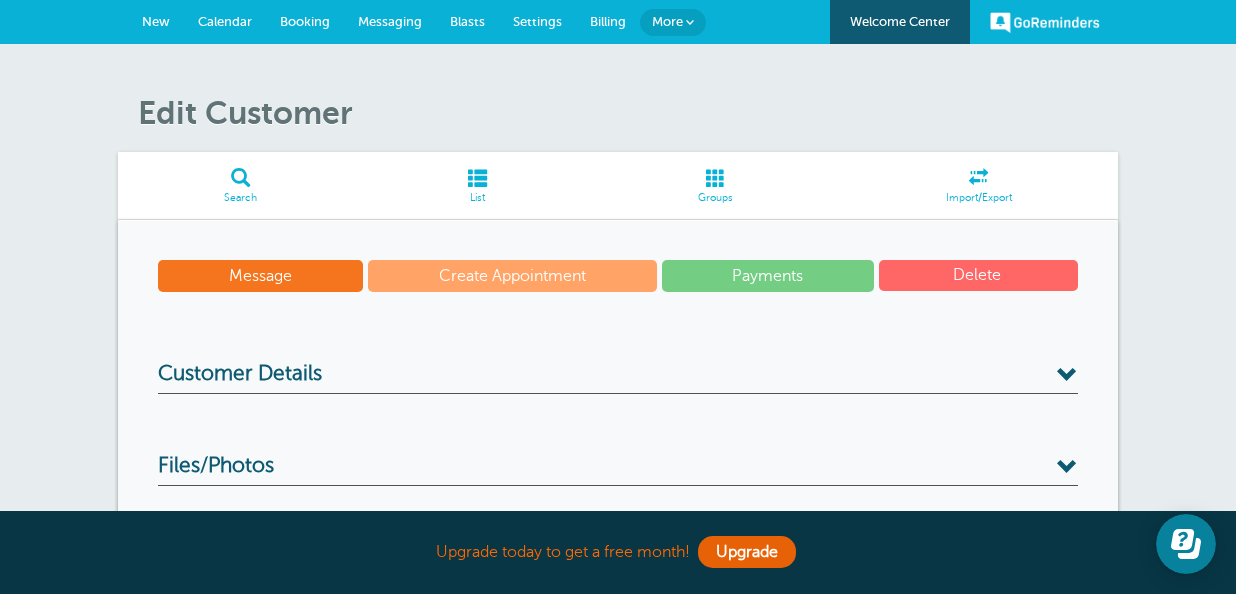 click on "New" at bounding box center (156, 21) 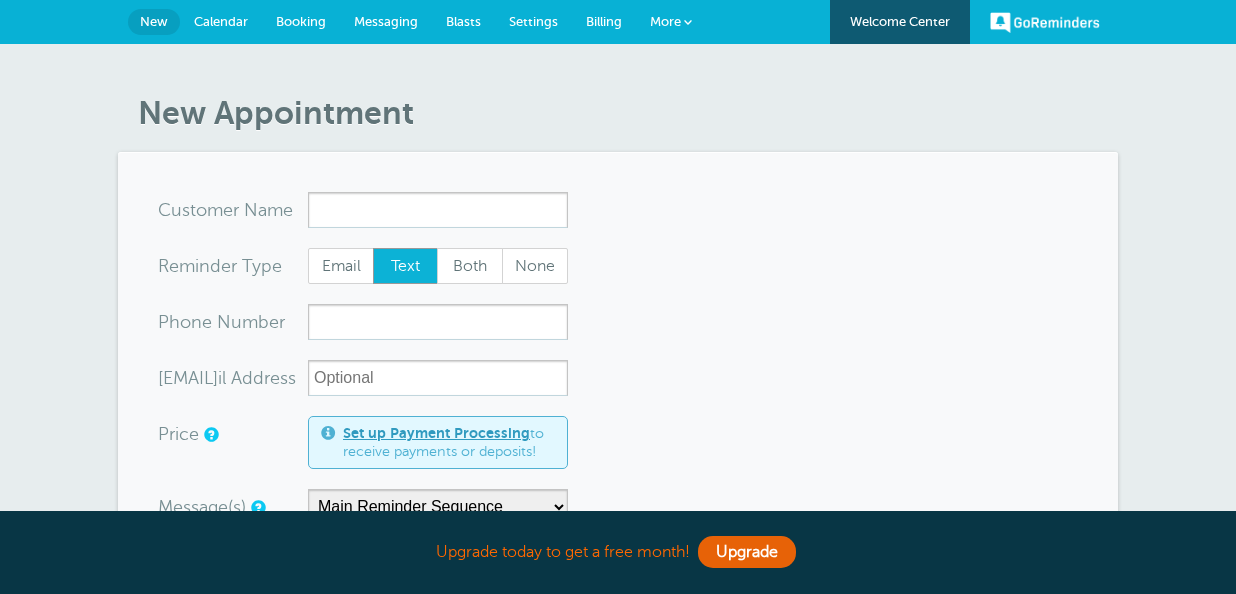 scroll, scrollTop: 0, scrollLeft: 0, axis: both 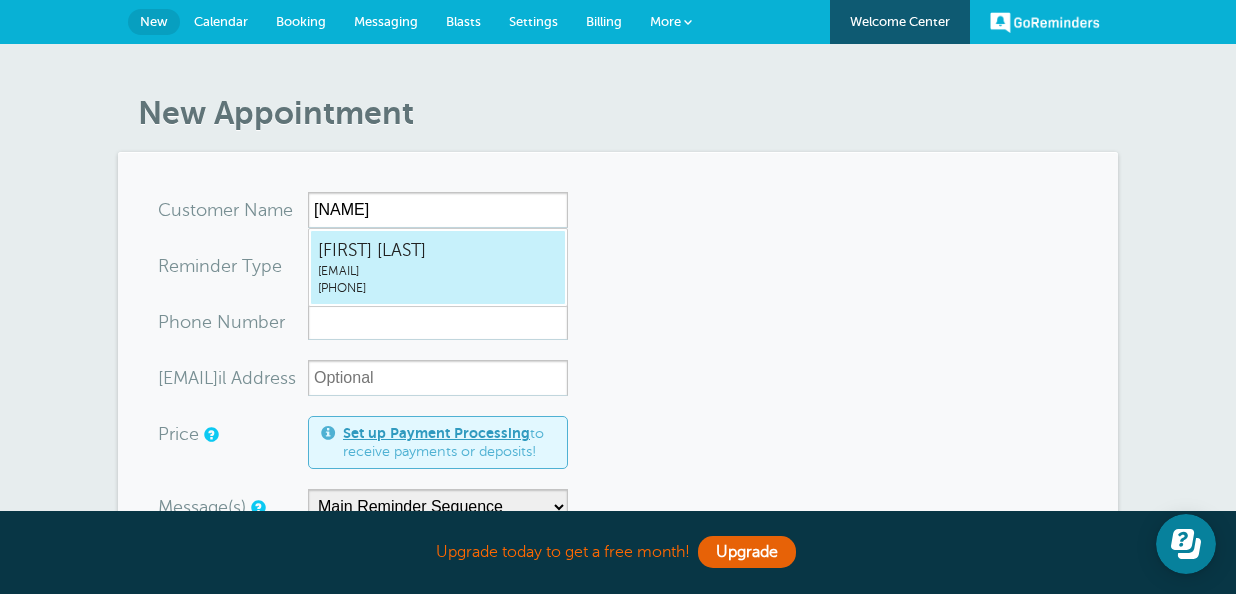 click on "[FIRST] [LAST]" at bounding box center (438, 250) 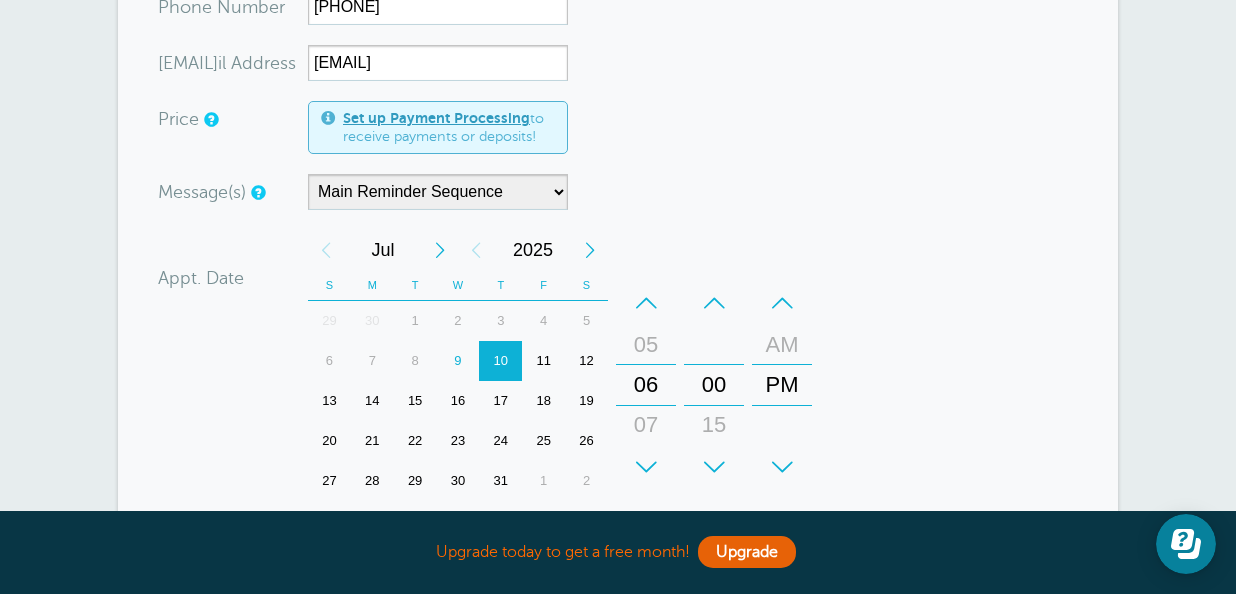 scroll, scrollTop: 323, scrollLeft: 0, axis: vertical 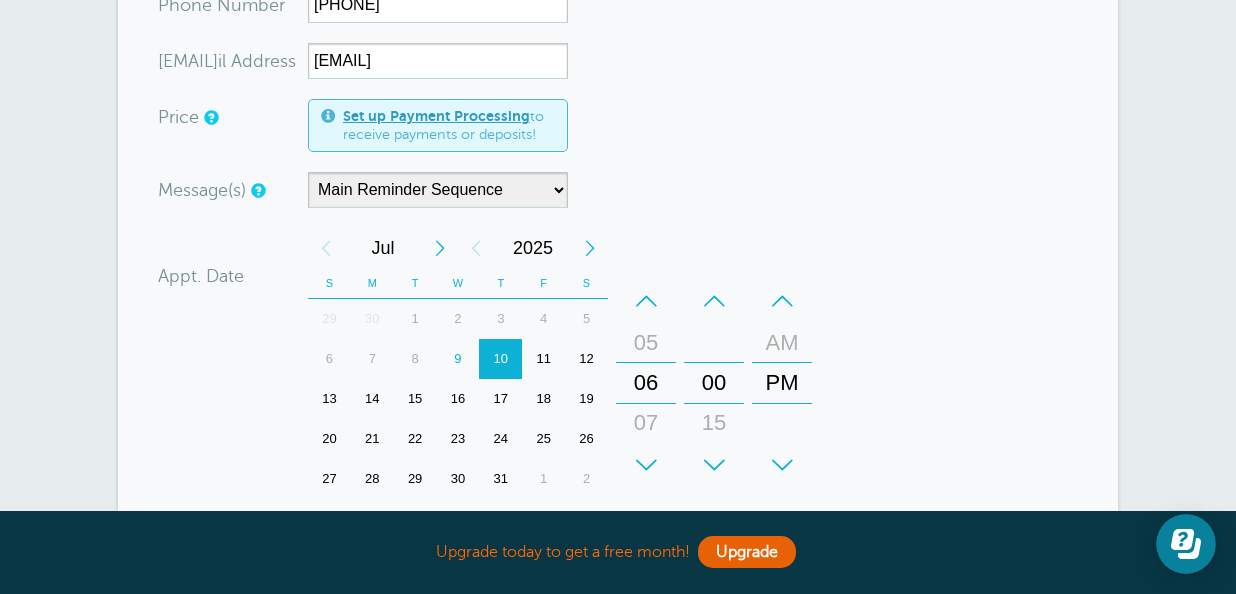 click on "15" at bounding box center (415, 399) 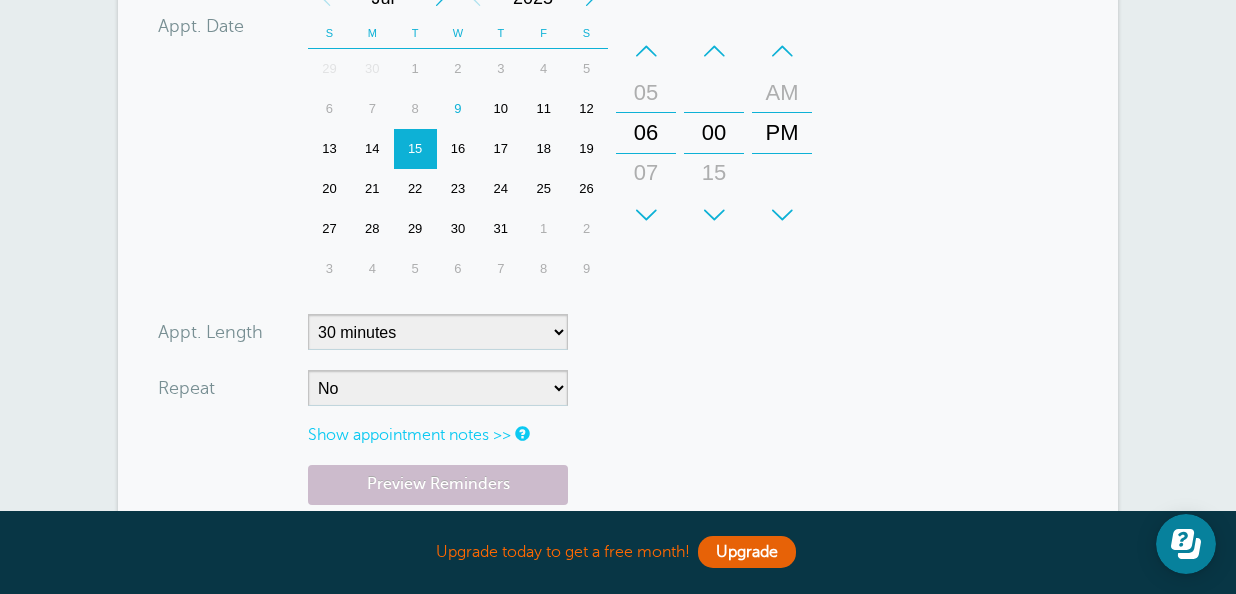 scroll, scrollTop: 574, scrollLeft: 0, axis: vertical 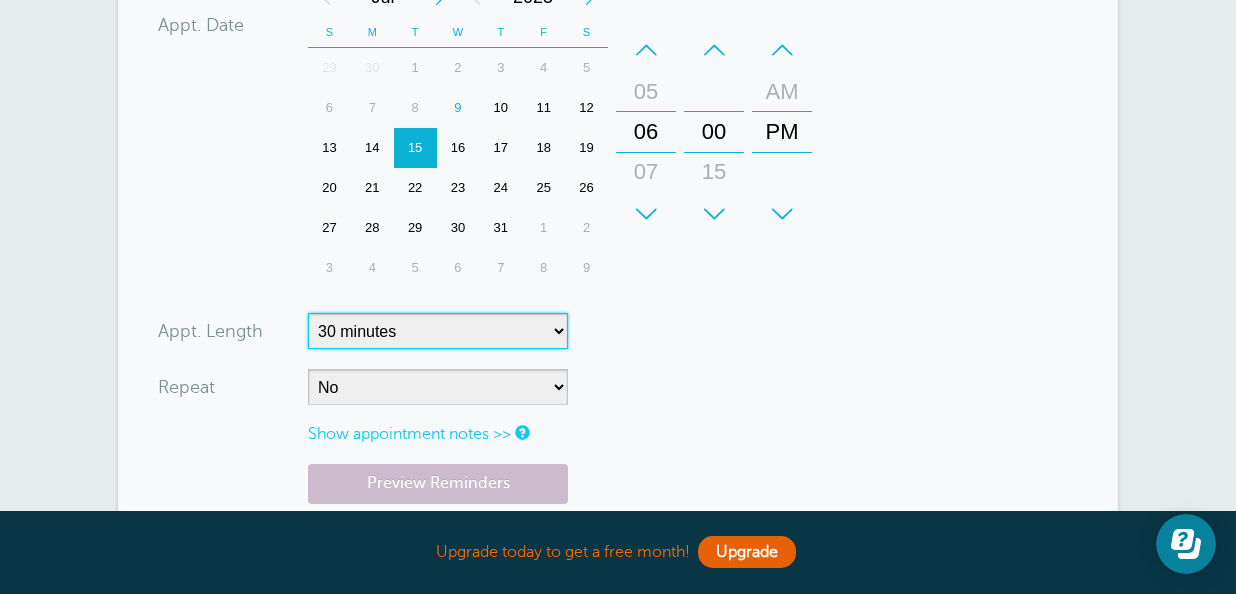 click on "5 minutes 10 minutes 15 minutes 20 minutes 25 minutes 30 minutes 35 minutes 40 minutes 45 minutes 50 minutes 55 minutes 1 hour 1 hour 15 minutes 1 hour 30 minutes 1 hour 45 minutes 2 hours 2 hours 15 minutes 2 hours 30 minutes 2 hours 45 minutes 3 hours 3 hours 30 minutes 4 hours 4 hours 30 minutes 5 hours 5 hours 30 minutes 6 hours 6 hours 30 minutes 7 hours 7 hours 30 minutes 8 hours 9 hours 10 hours 11 hours 12 hours 13 hours 14 hours 15 hours 16 hours" at bounding box center (438, 331) 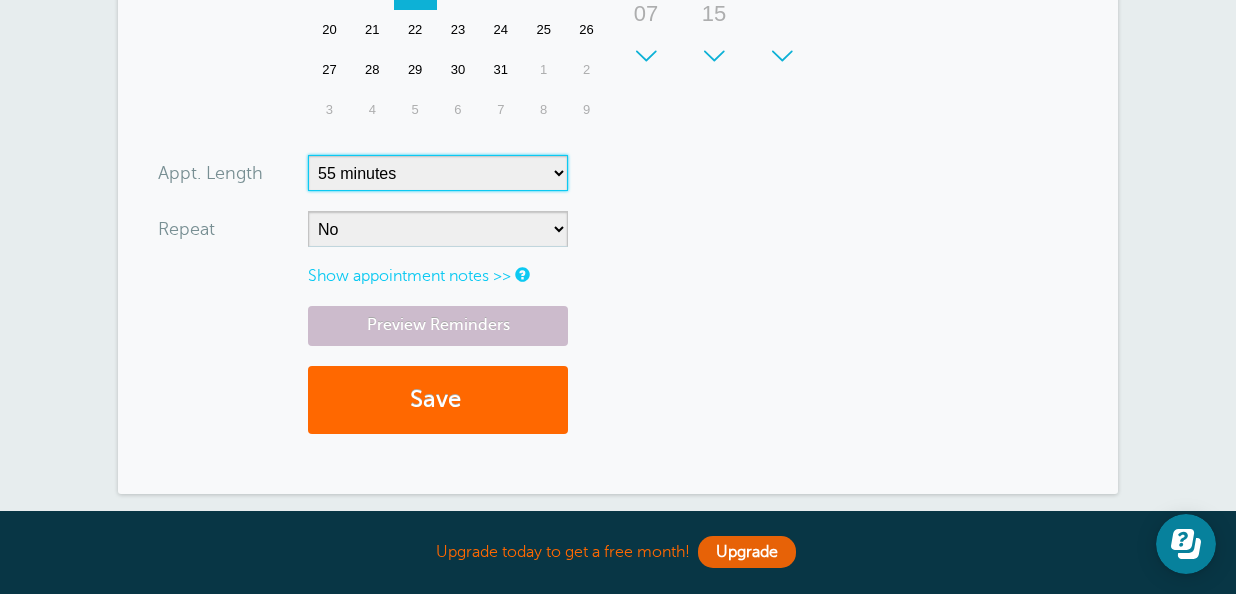 scroll, scrollTop: 735, scrollLeft: 0, axis: vertical 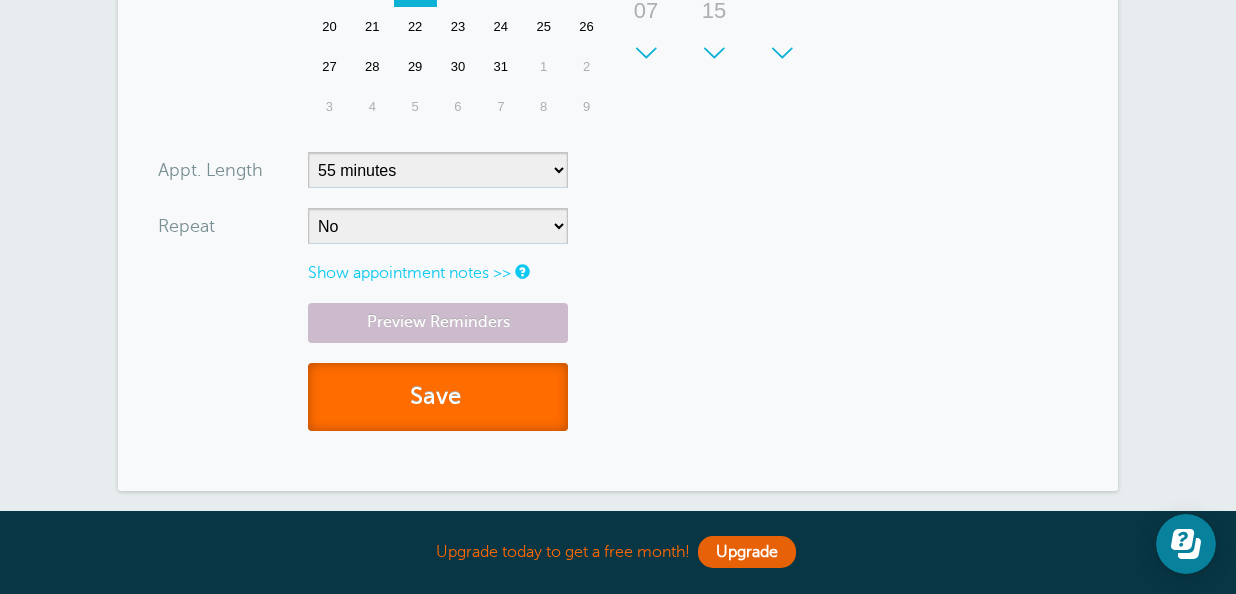 click on "Save" at bounding box center [438, 397] 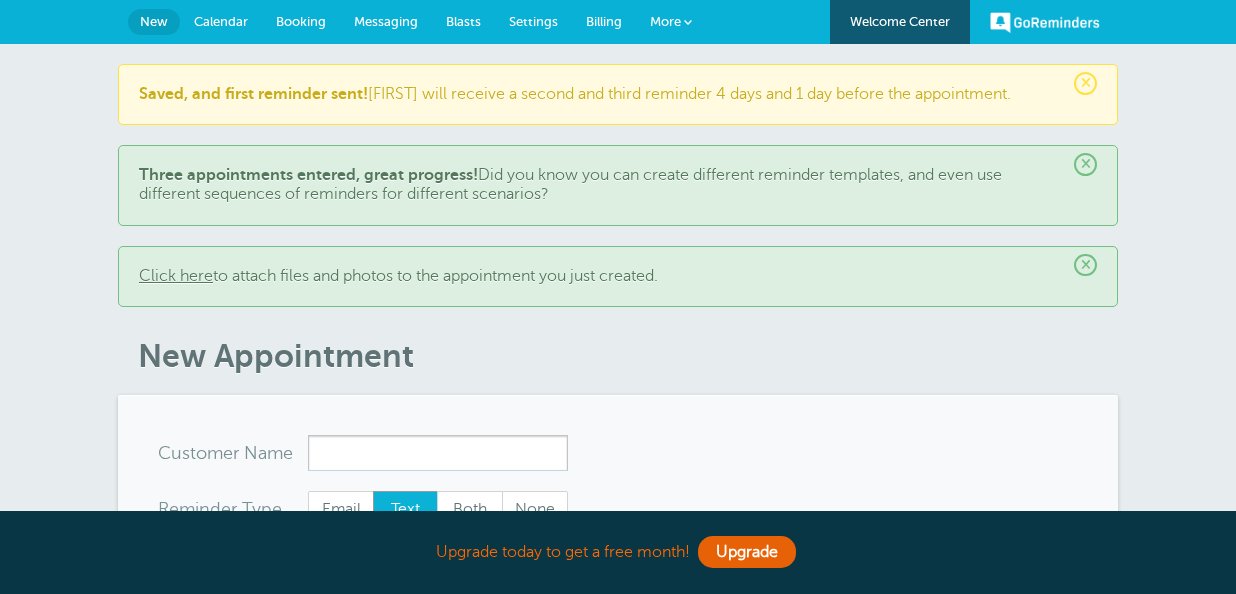 scroll, scrollTop: 0, scrollLeft: 0, axis: both 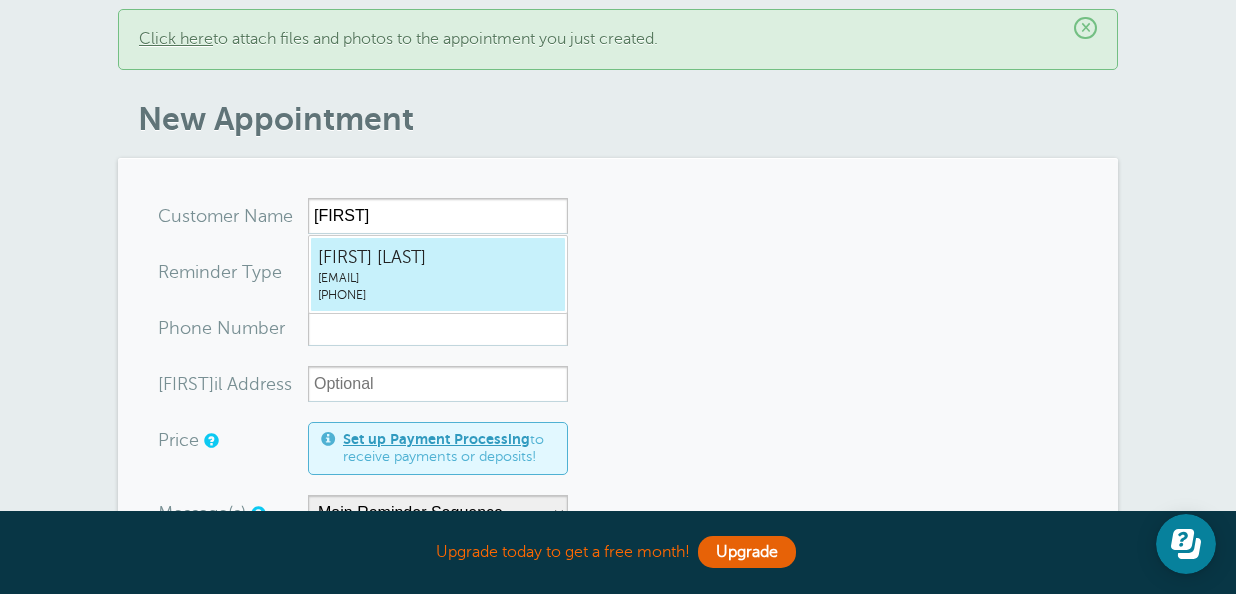 click on "[FIRST] [LAST]" at bounding box center [438, 257] 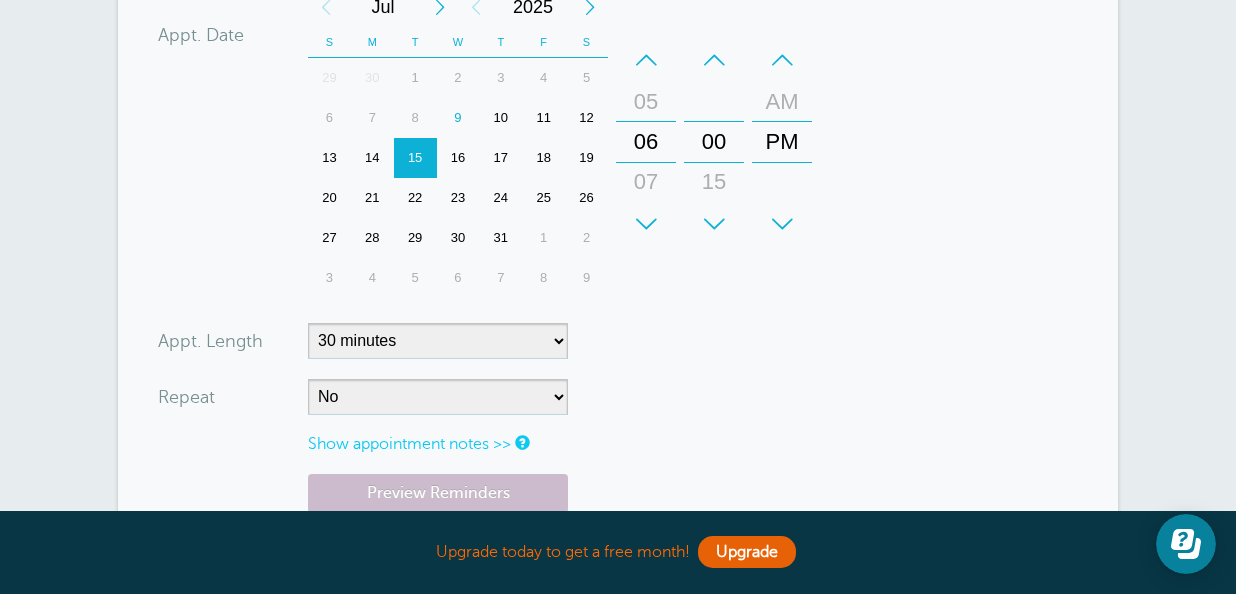 scroll, scrollTop: 843, scrollLeft: 0, axis: vertical 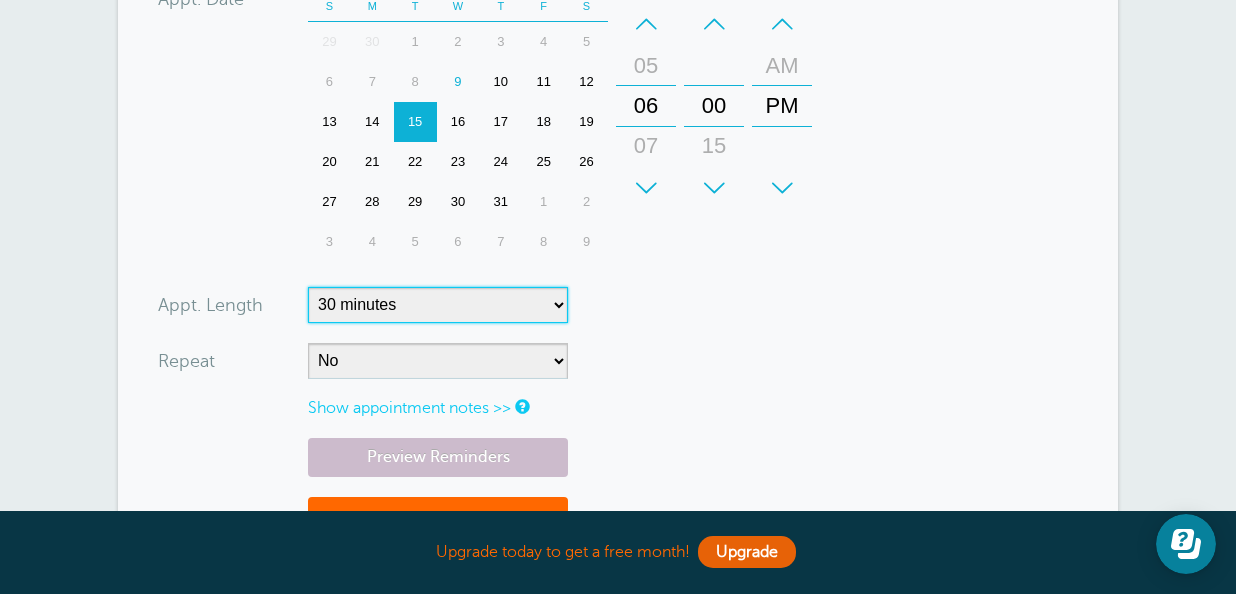 click on "5 minutes 10 minutes 15 minutes 20 minutes 25 minutes 30 minutes 35 minutes 40 minutes 45 minutes 50 minutes 55 minutes 1 hour 1 hour 15 minutes 1 hour 30 minutes 1 hour 45 minutes 2 hours 2 hours 15 minutes 2 hours 30 minutes 2 hours 45 minutes 3 hours 3 hours 30 minutes 4 hours 4 hours 30 minutes 5 hours 5 hours 30 minutes 6 hours 6 hours 30 minutes 7 hours 7 hours 30 minutes 8 hours 9 hours 10 hours 11 hours 12 hours 13 hours 14 hours 15 hours 16 hours" at bounding box center (438, 305) 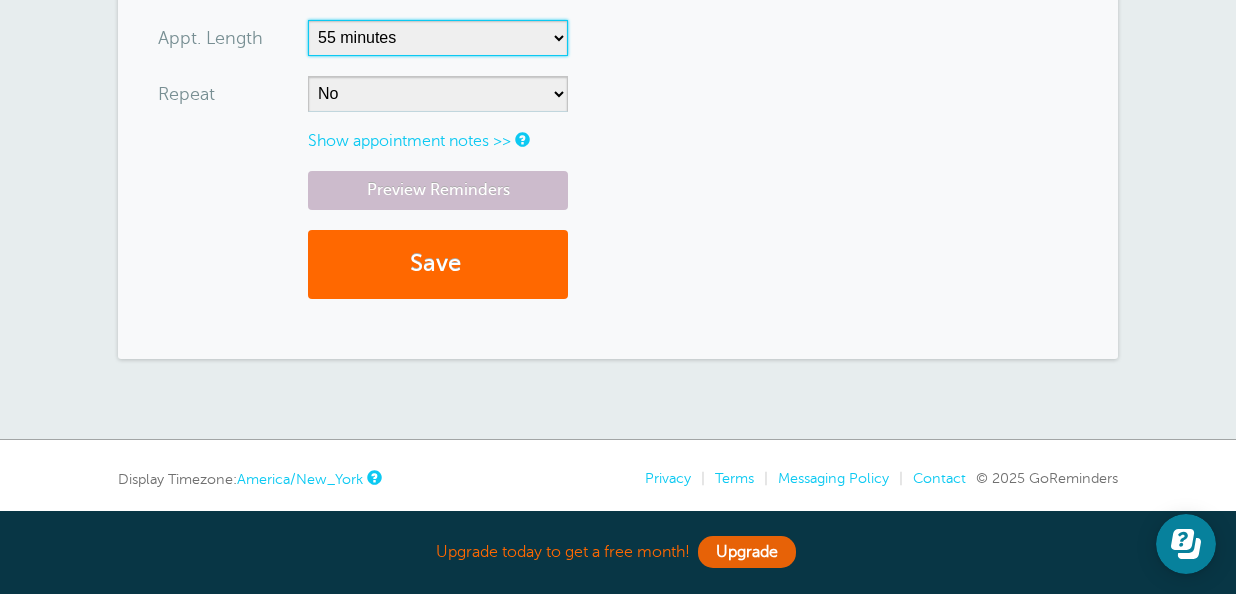scroll, scrollTop: 1124, scrollLeft: 0, axis: vertical 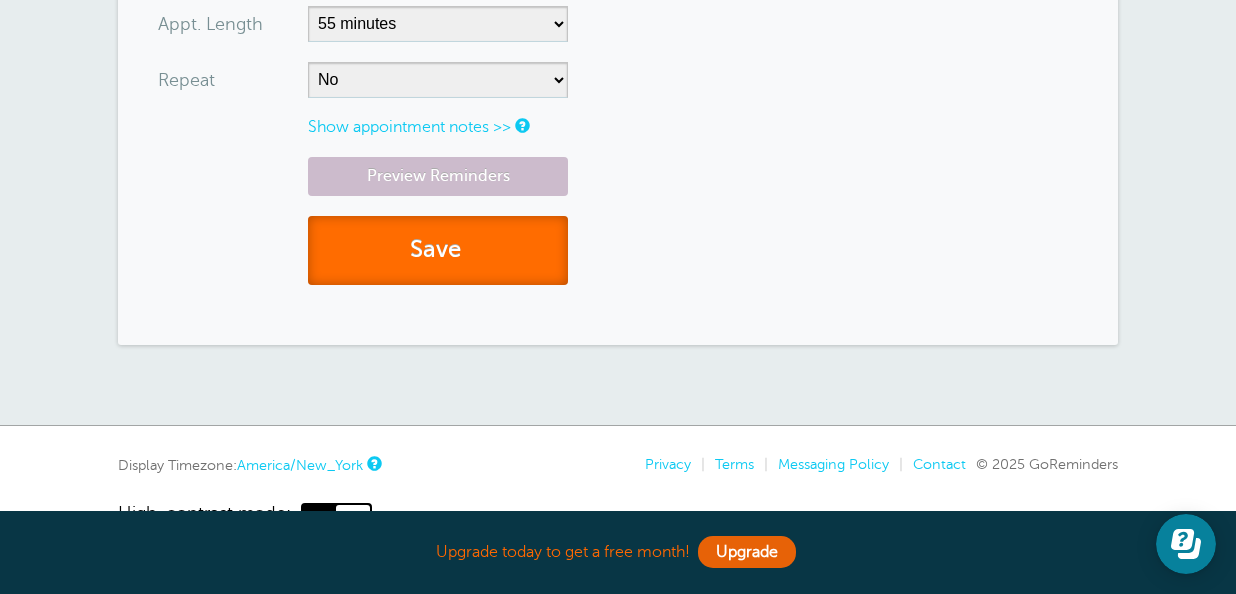 click on "Save" at bounding box center (438, 250) 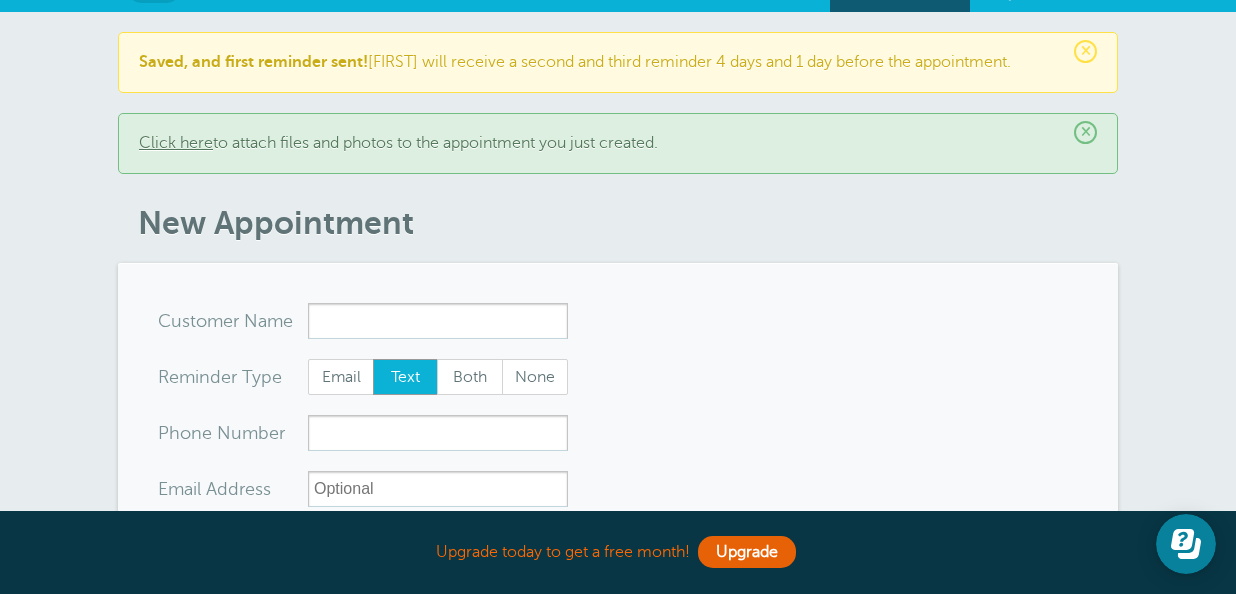 scroll, scrollTop: 45, scrollLeft: 0, axis: vertical 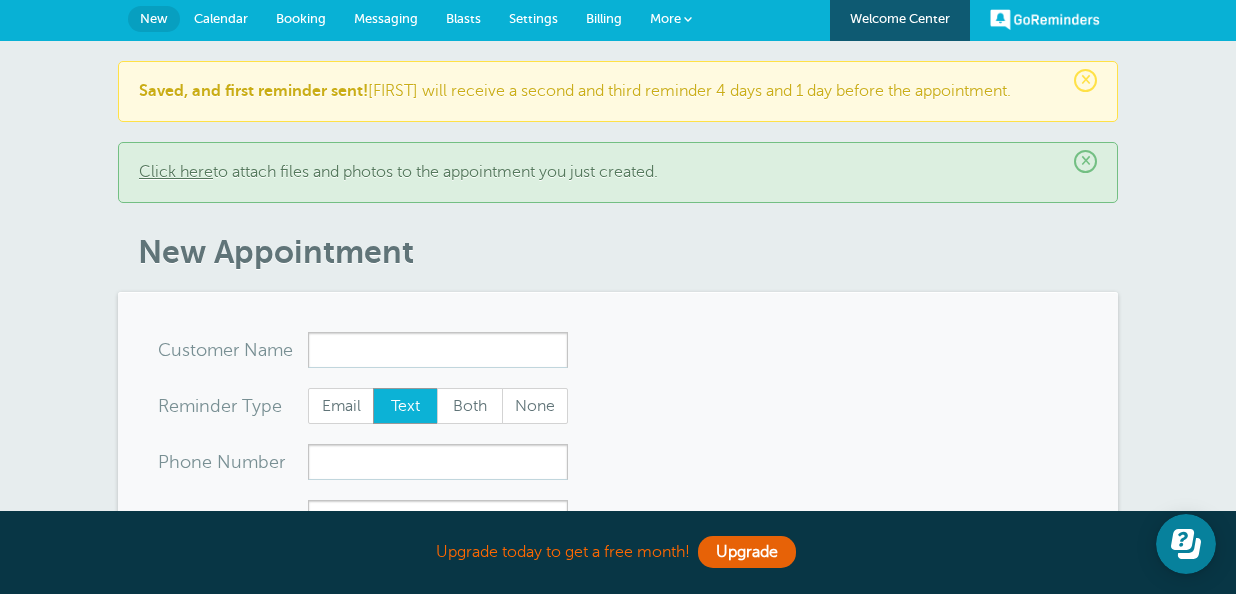 click on "Calendar" at bounding box center (221, 18) 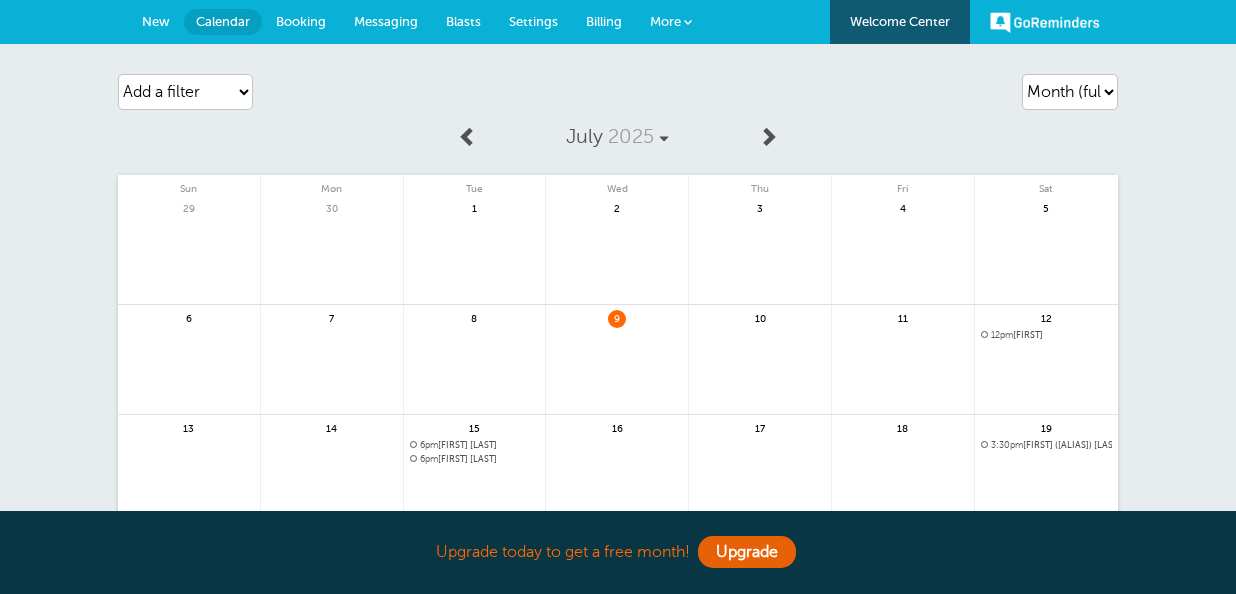 scroll, scrollTop: 0, scrollLeft: 0, axis: both 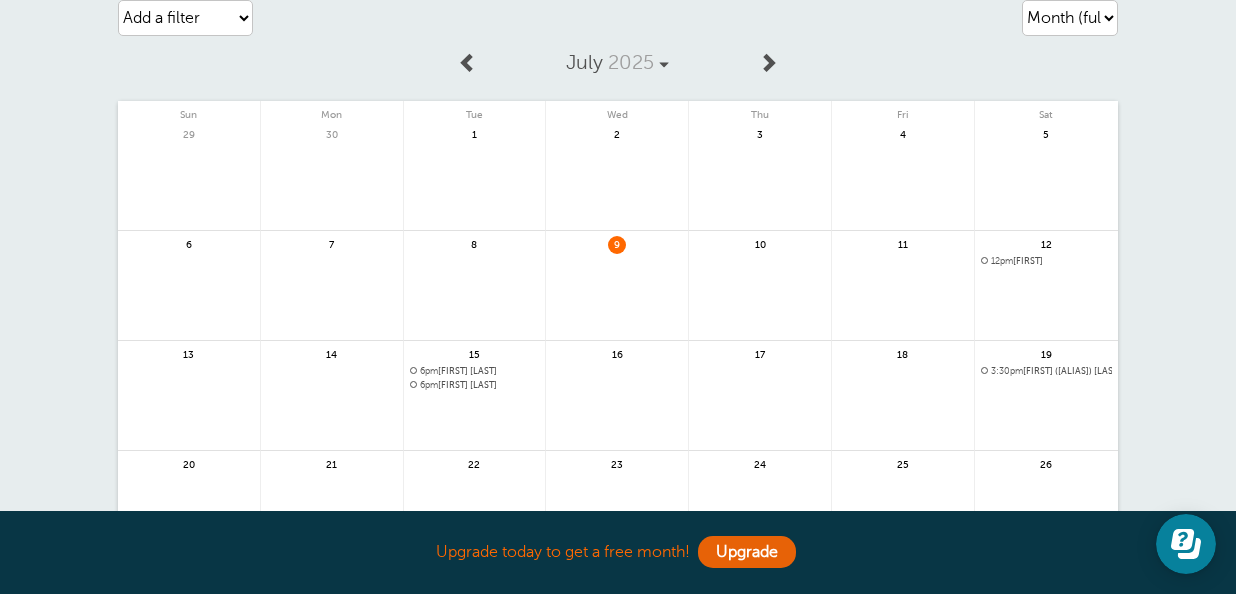 click on "[TIME]
[FIRST] [LAST]" at bounding box center [475, 371] 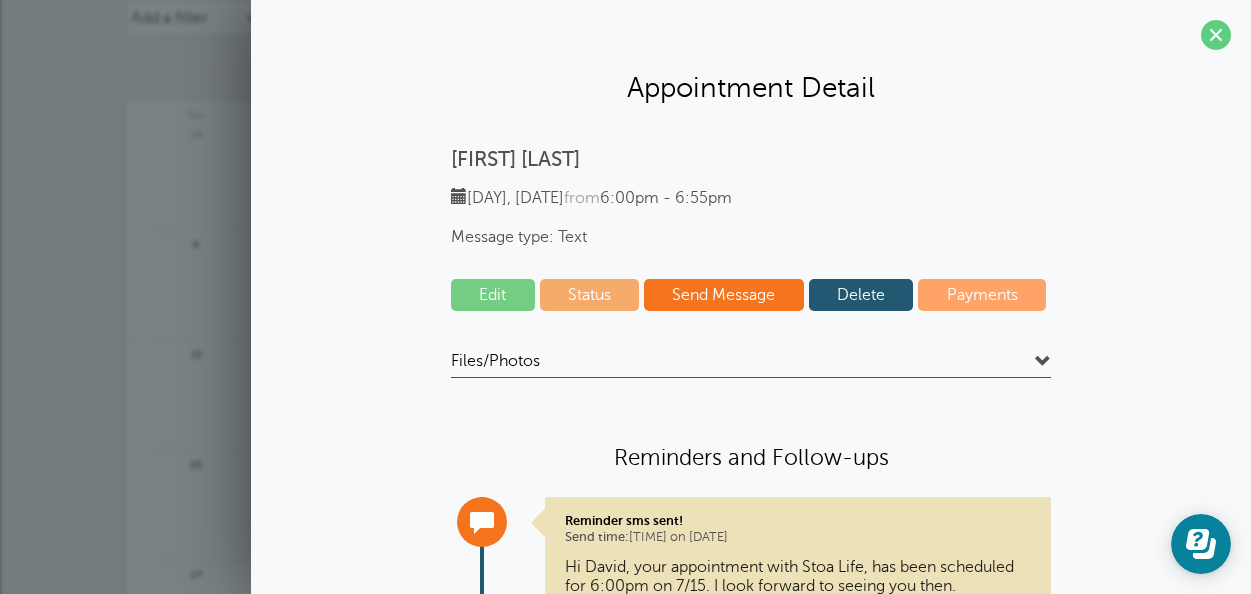 click on "Edit" at bounding box center (493, 295) 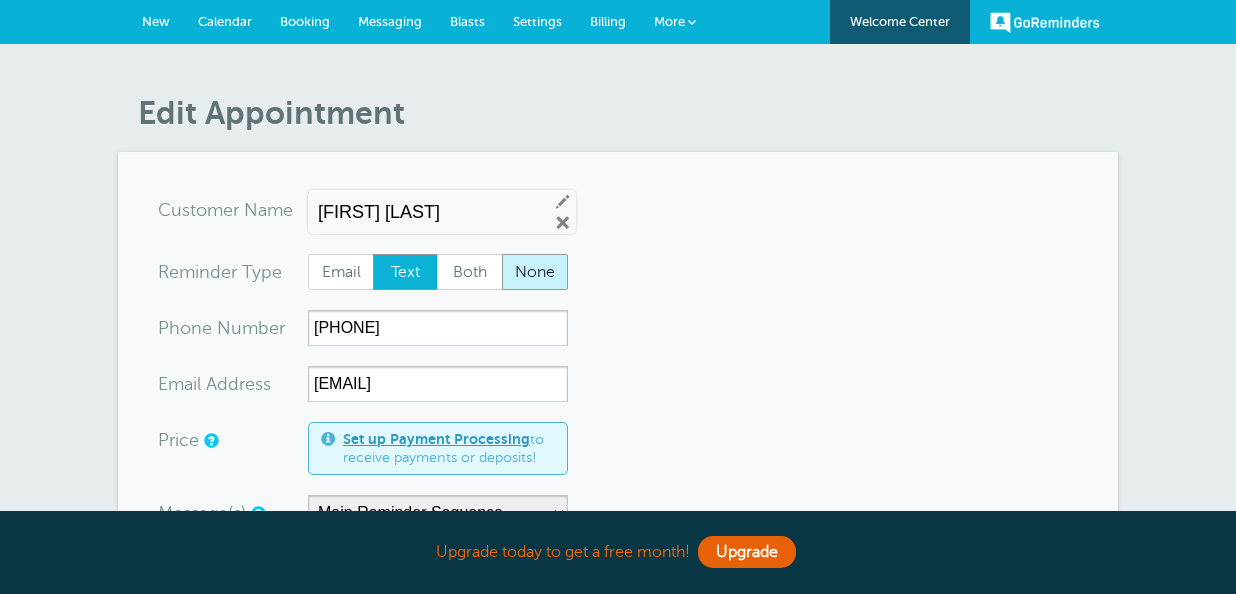 scroll, scrollTop: 36, scrollLeft: 0, axis: vertical 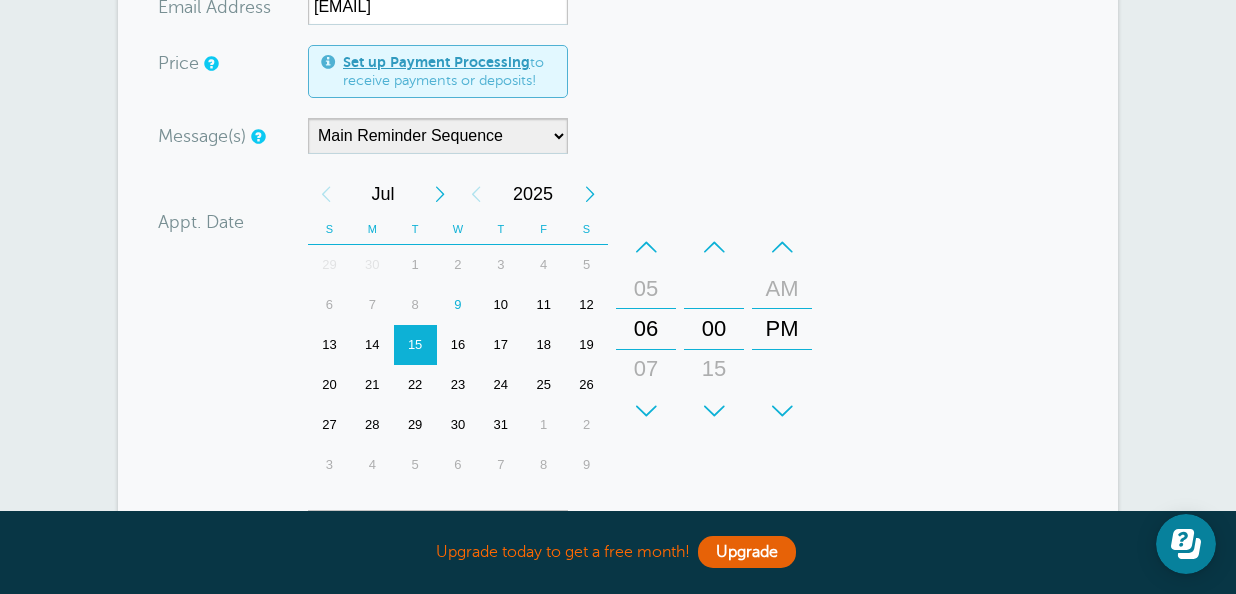click on "19" at bounding box center (586, 345) 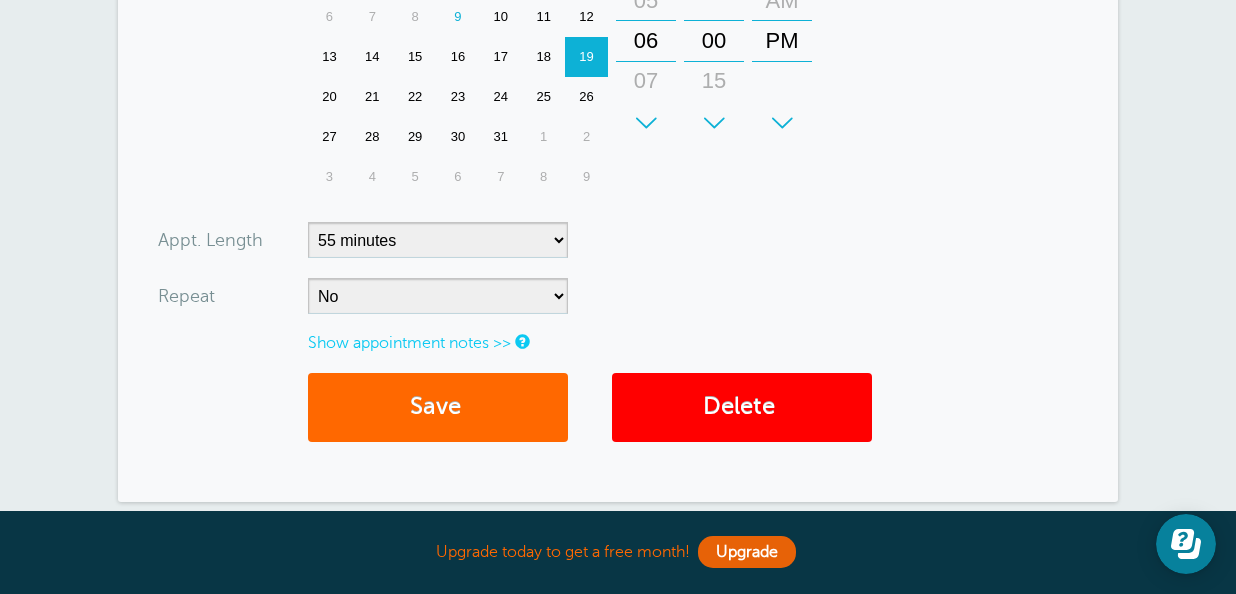 scroll, scrollTop: 667, scrollLeft: 0, axis: vertical 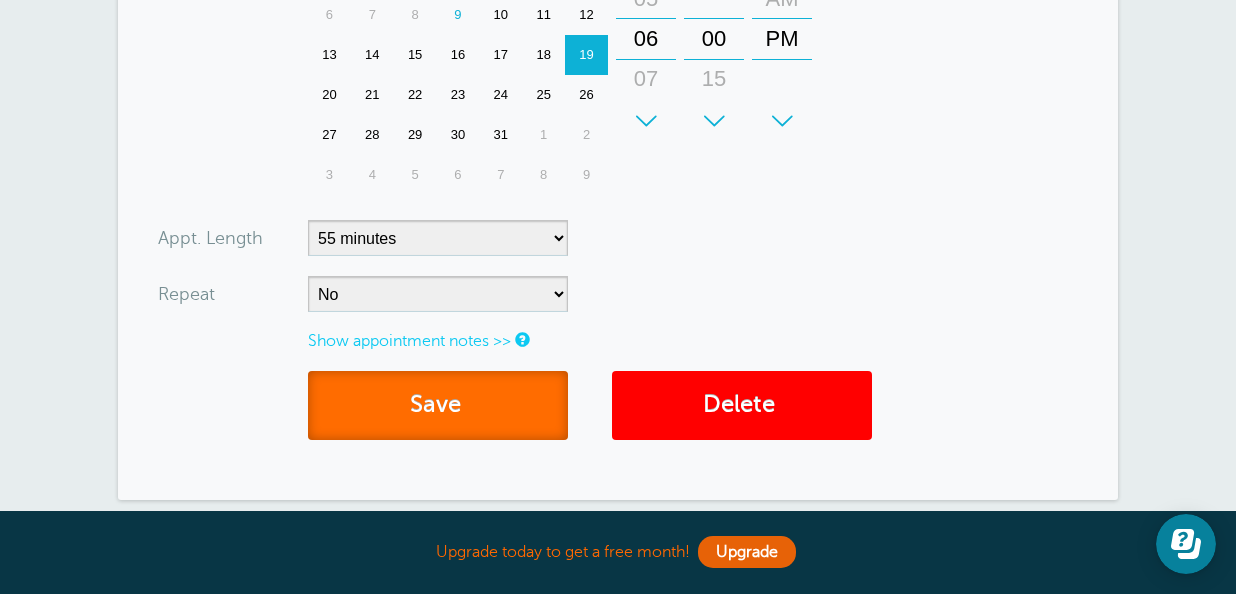 click on "Save" at bounding box center (438, 405) 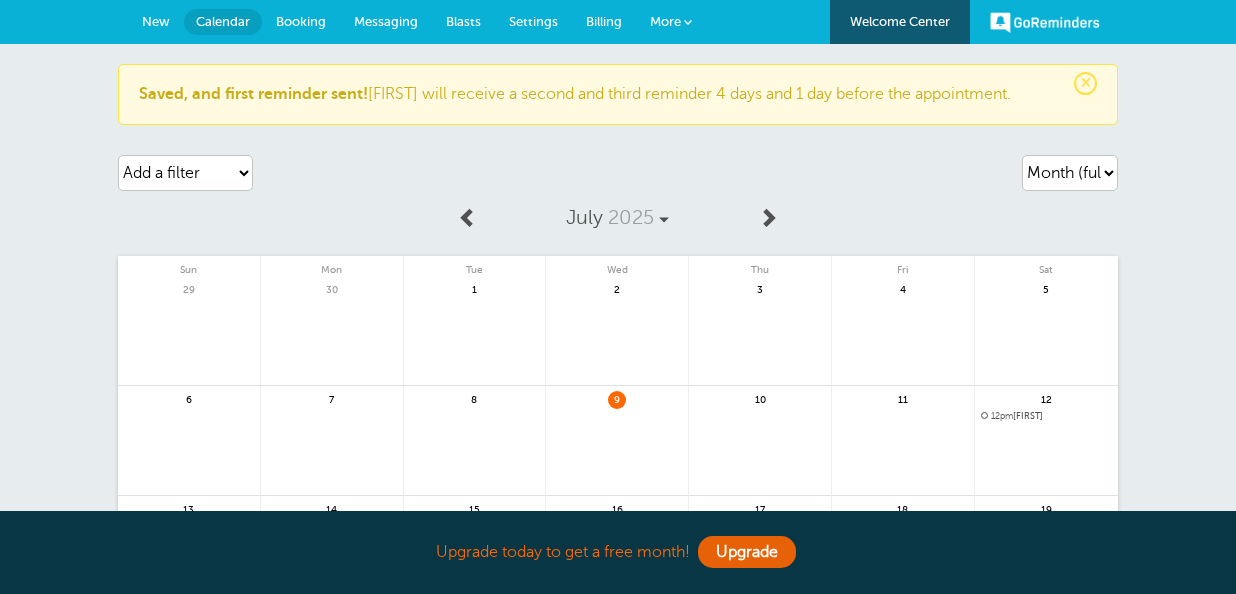 scroll, scrollTop: 0, scrollLeft: 0, axis: both 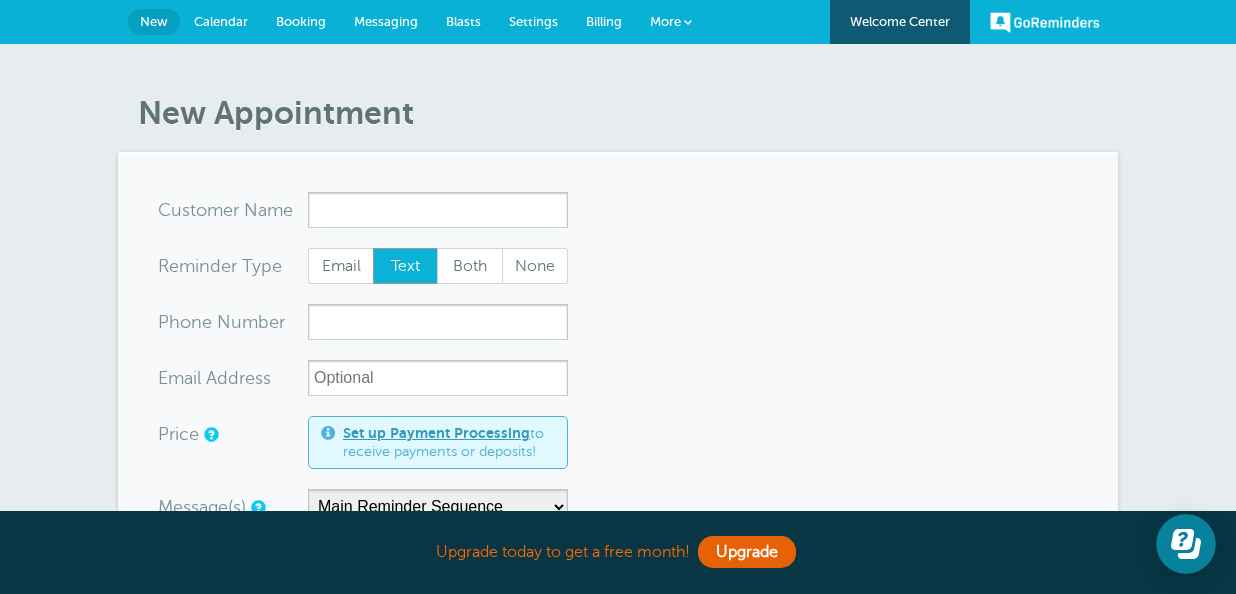 click on "More" at bounding box center [665, 21] 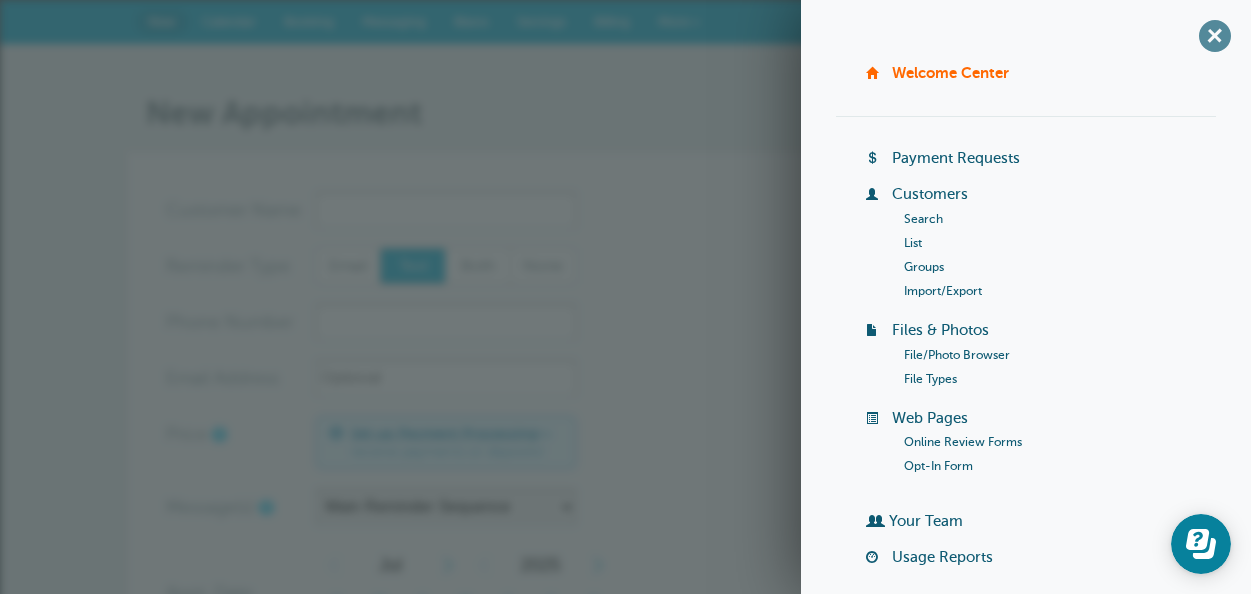 click on "+" at bounding box center [1214, 35] 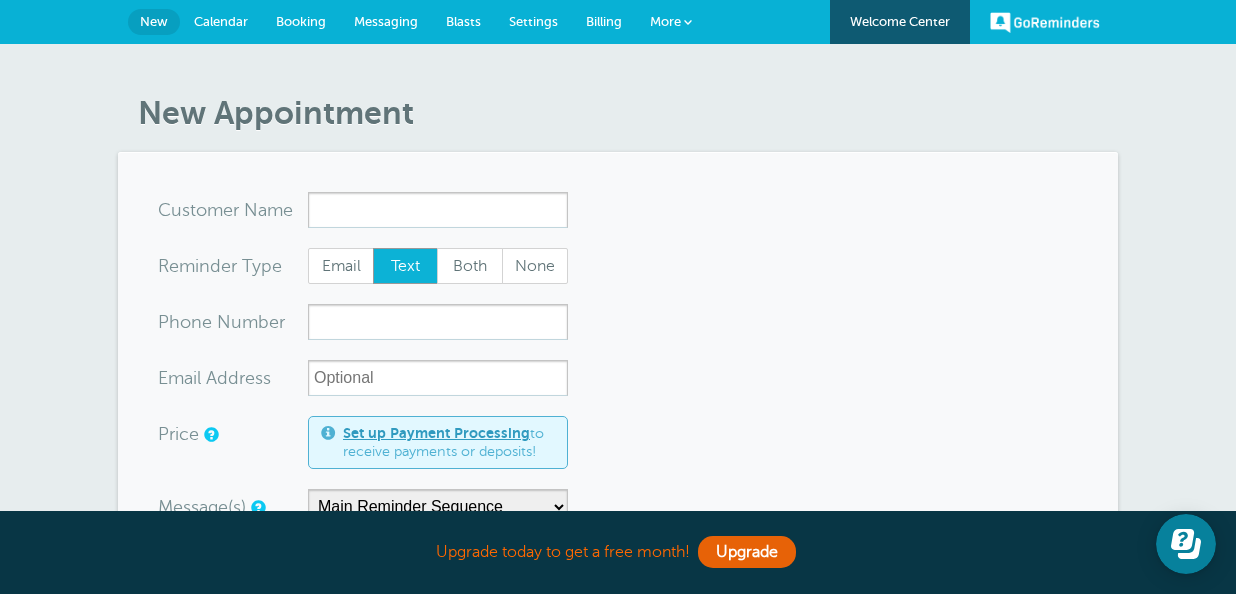 click on "Settings" at bounding box center (533, 21) 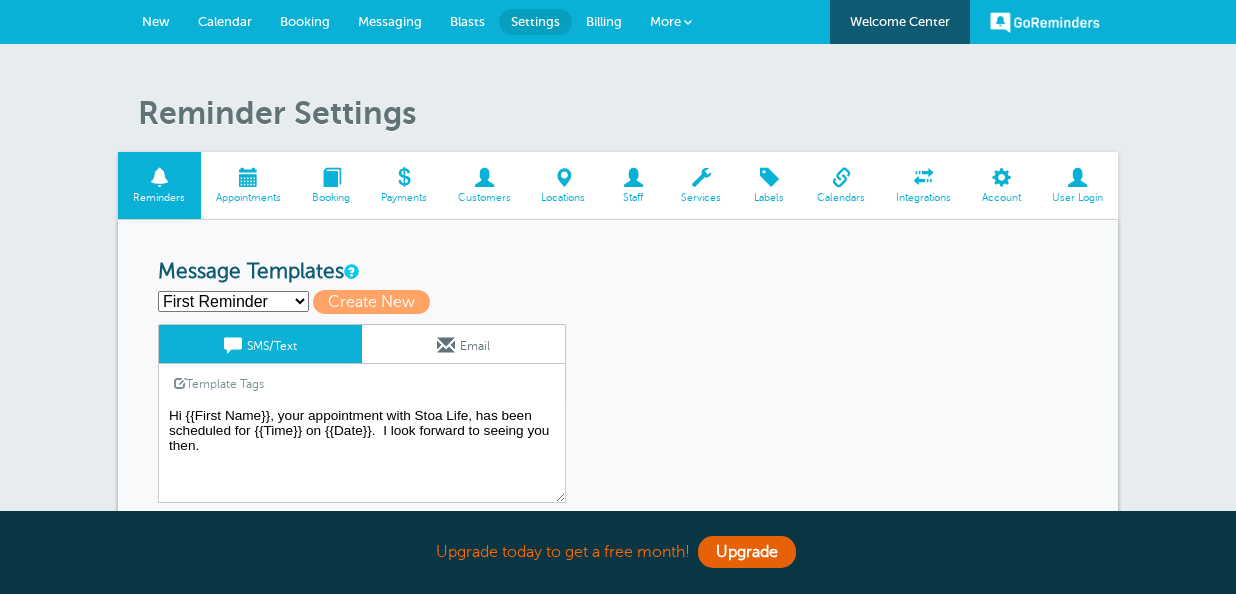 scroll, scrollTop: 0, scrollLeft: 0, axis: both 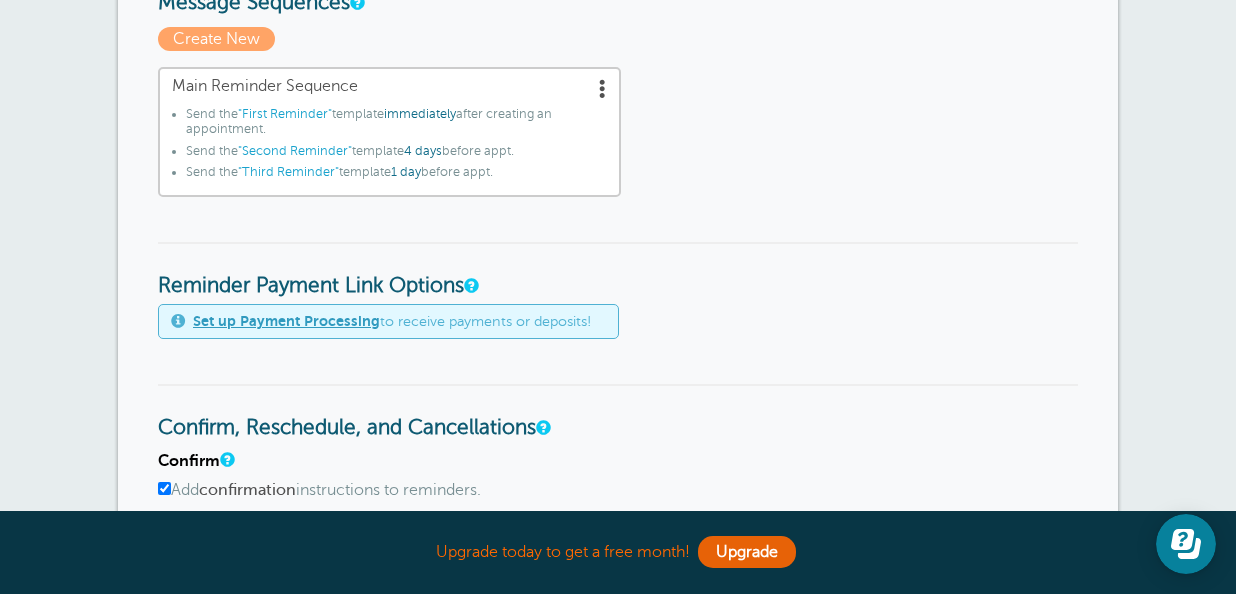 click at bounding box center [603, 88] 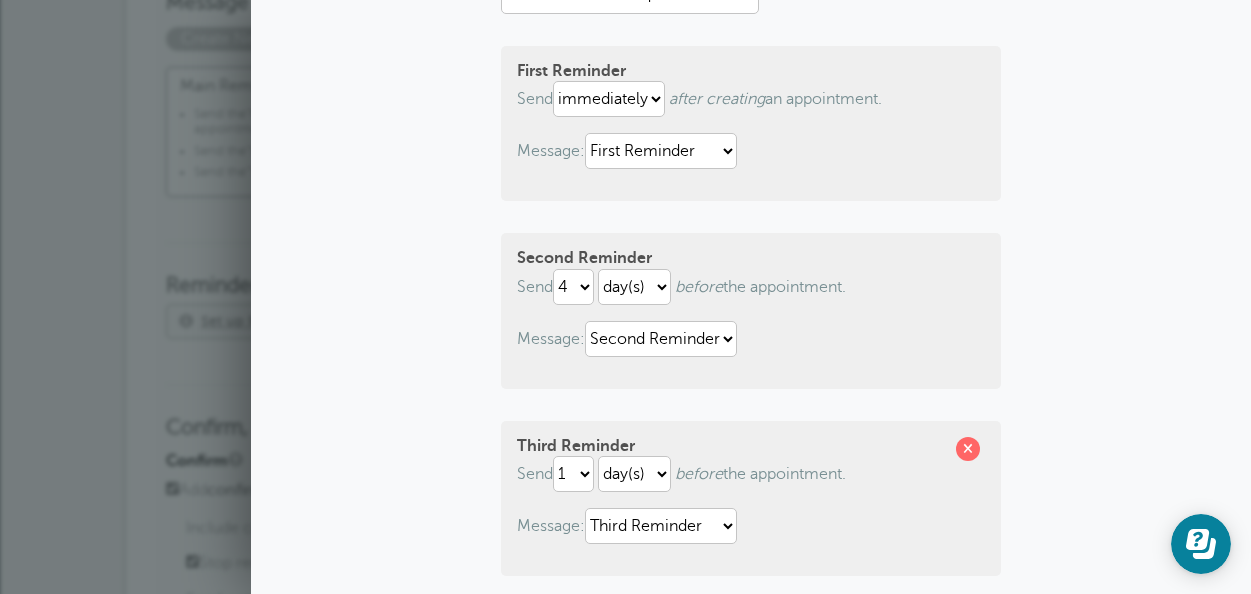 scroll, scrollTop: 210, scrollLeft: 0, axis: vertical 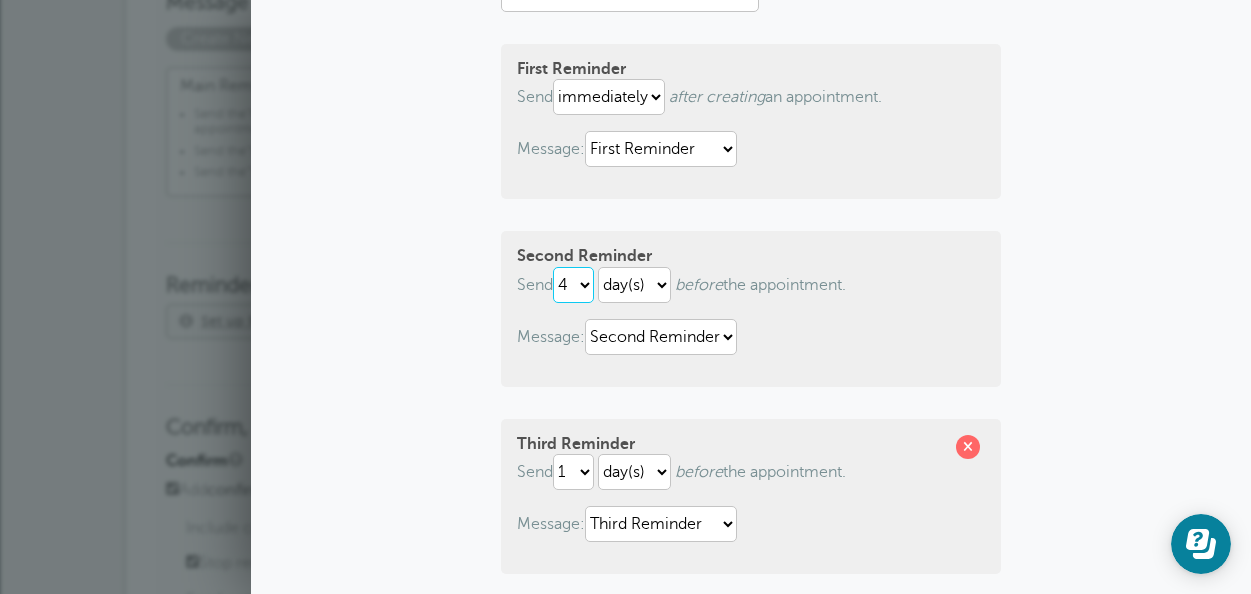 click on "1 2 3 4 5 6 7 8 9 10 11 12 13 14 15 16 17 18 19 20 21 22 23 24 25 26 27 28 29 30" at bounding box center (573, 285) 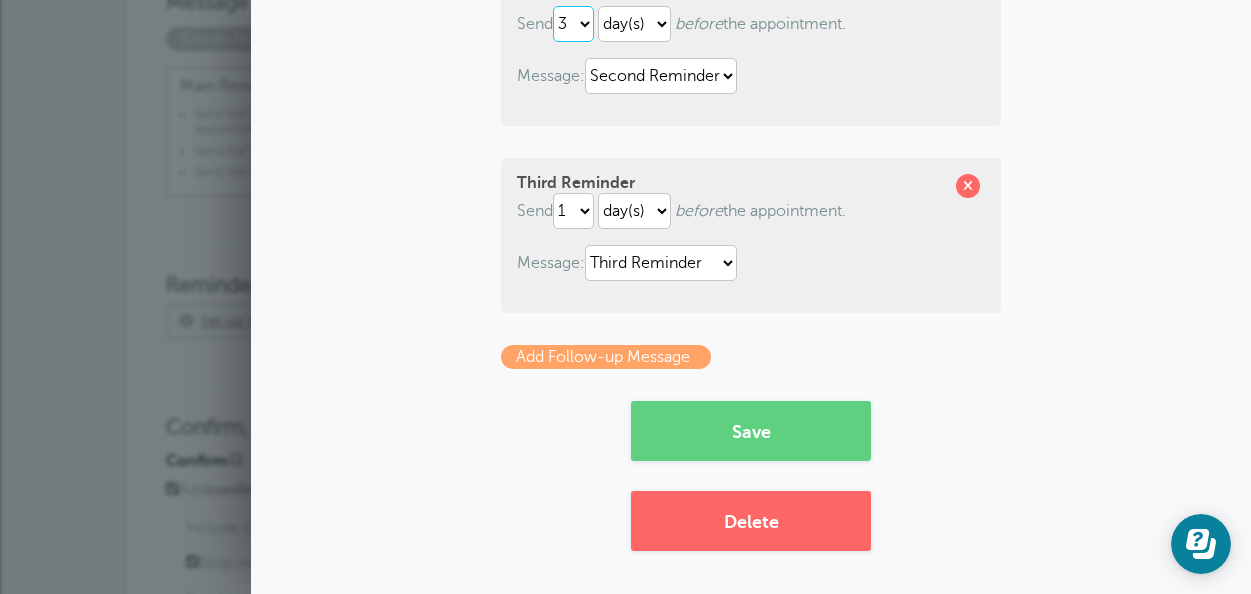 scroll, scrollTop: 474, scrollLeft: 0, axis: vertical 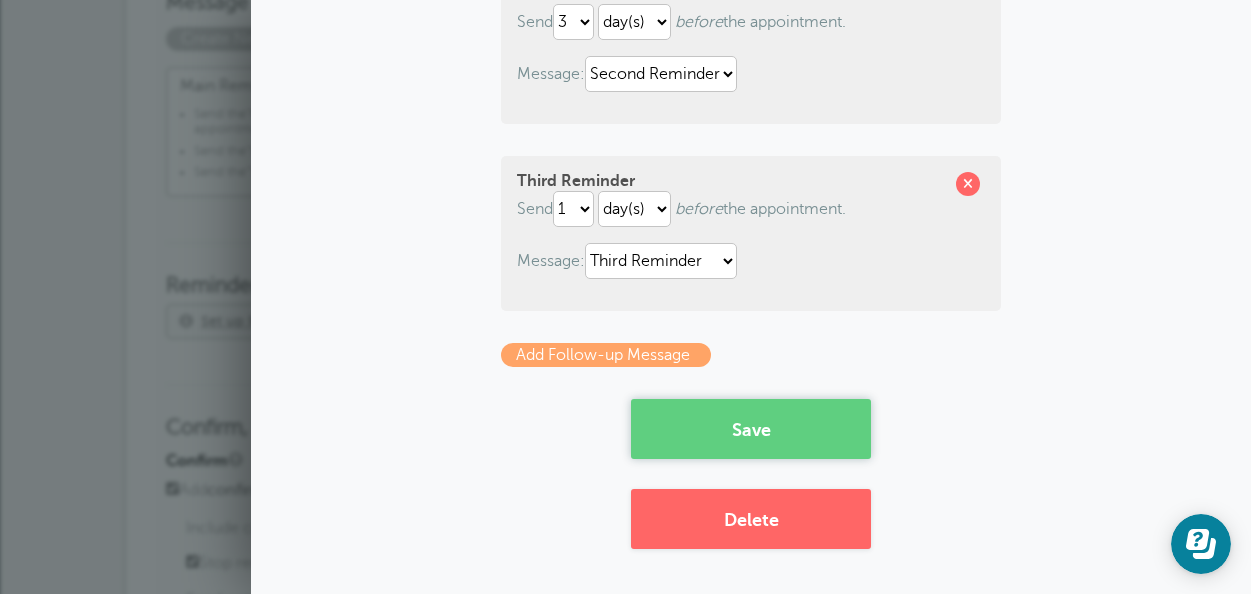 click on "Save" at bounding box center [751, 429] 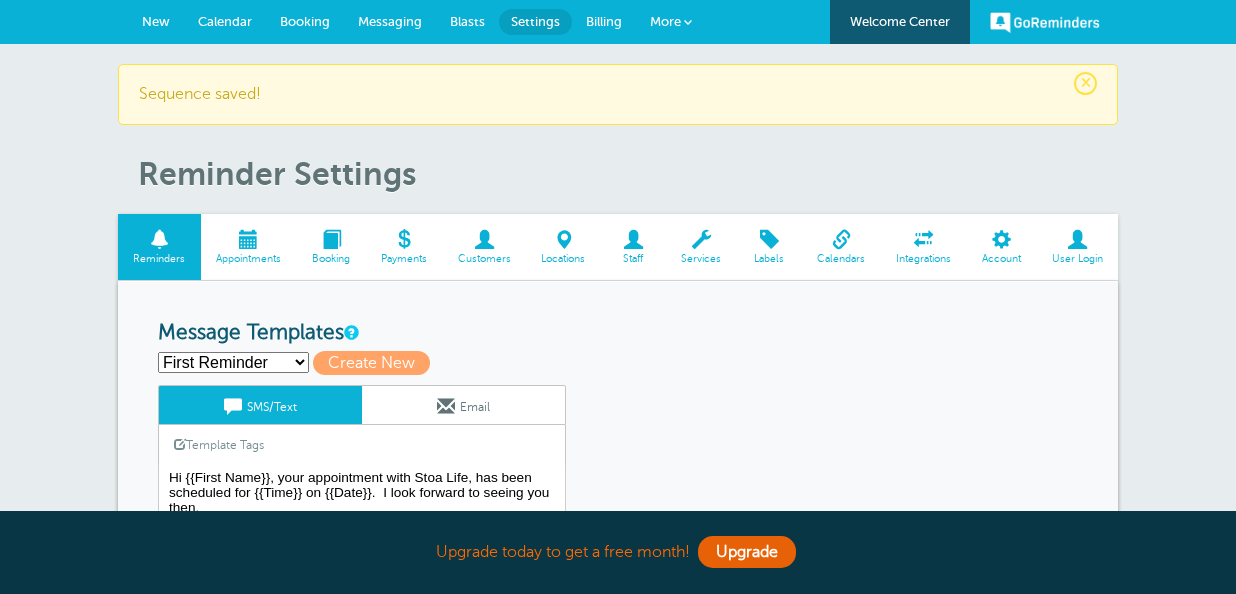 scroll, scrollTop: 0, scrollLeft: 0, axis: both 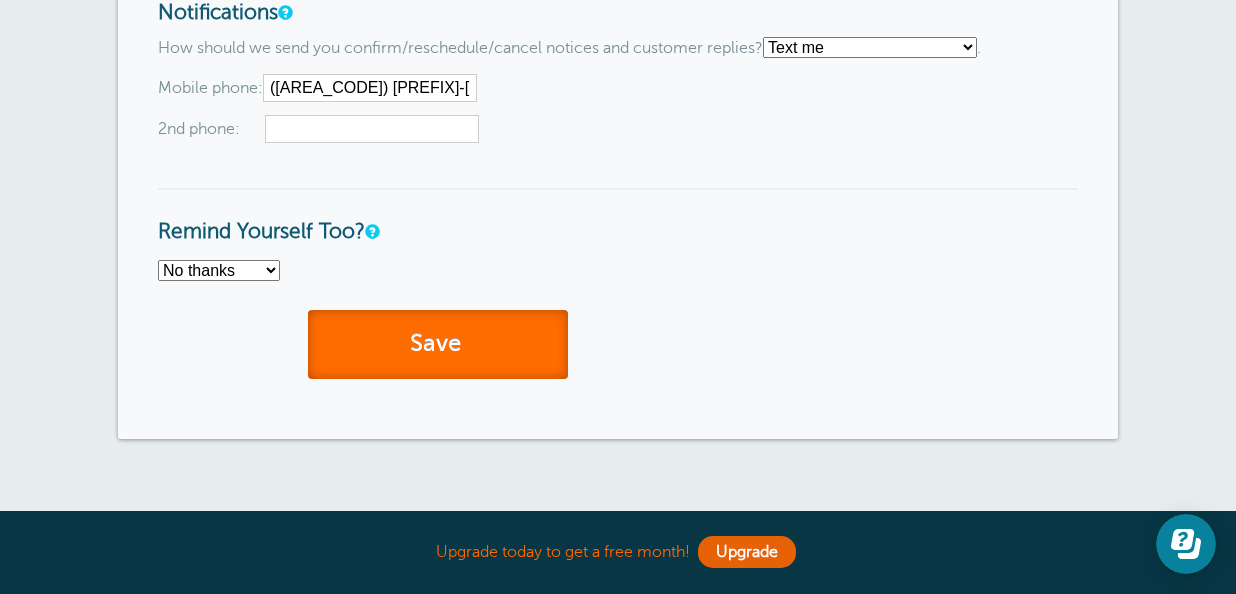click on "Save" at bounding box center (438, 344) 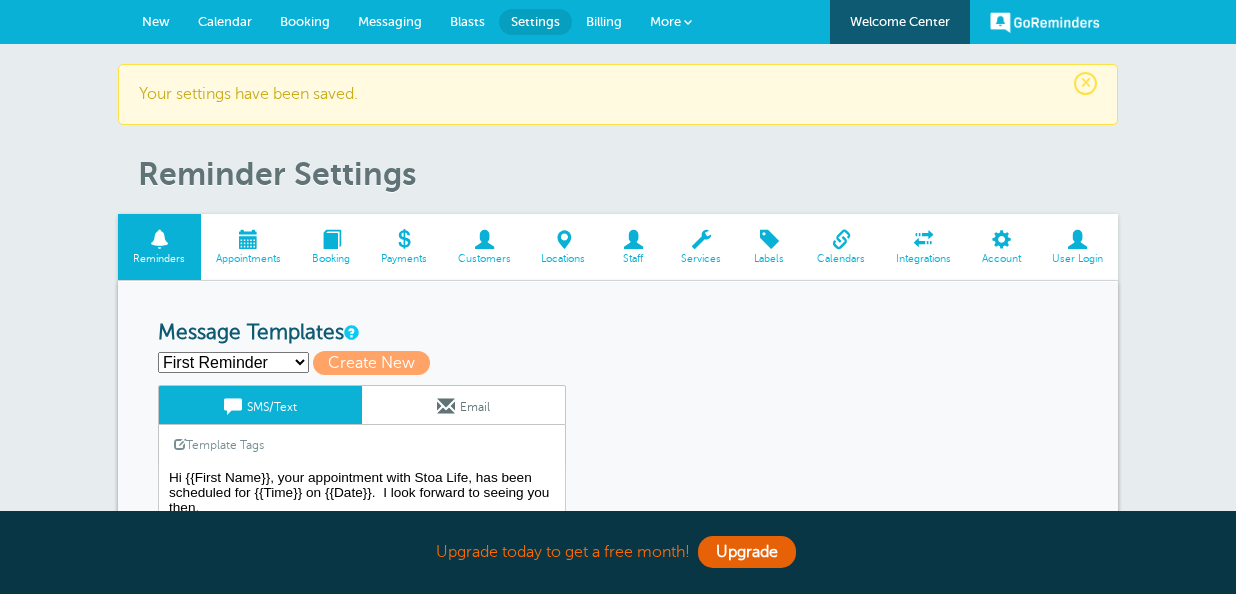 scroll, scrollTop: 0, scrollLeft: 0, axis: both 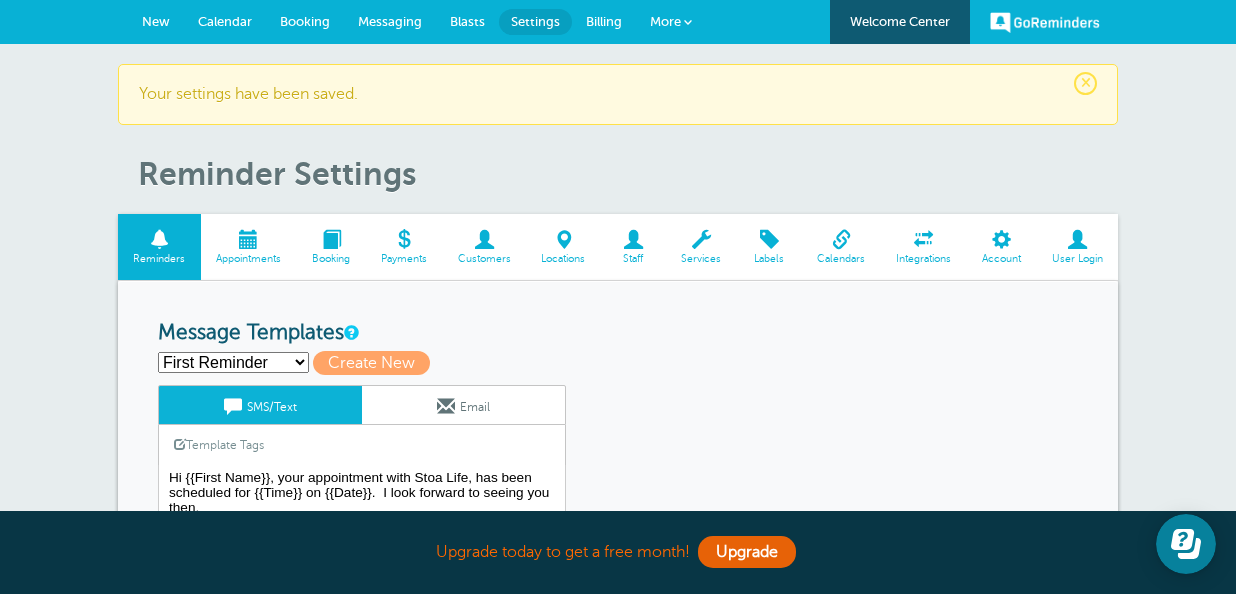 click on "New" at bounding box center (156, 21) 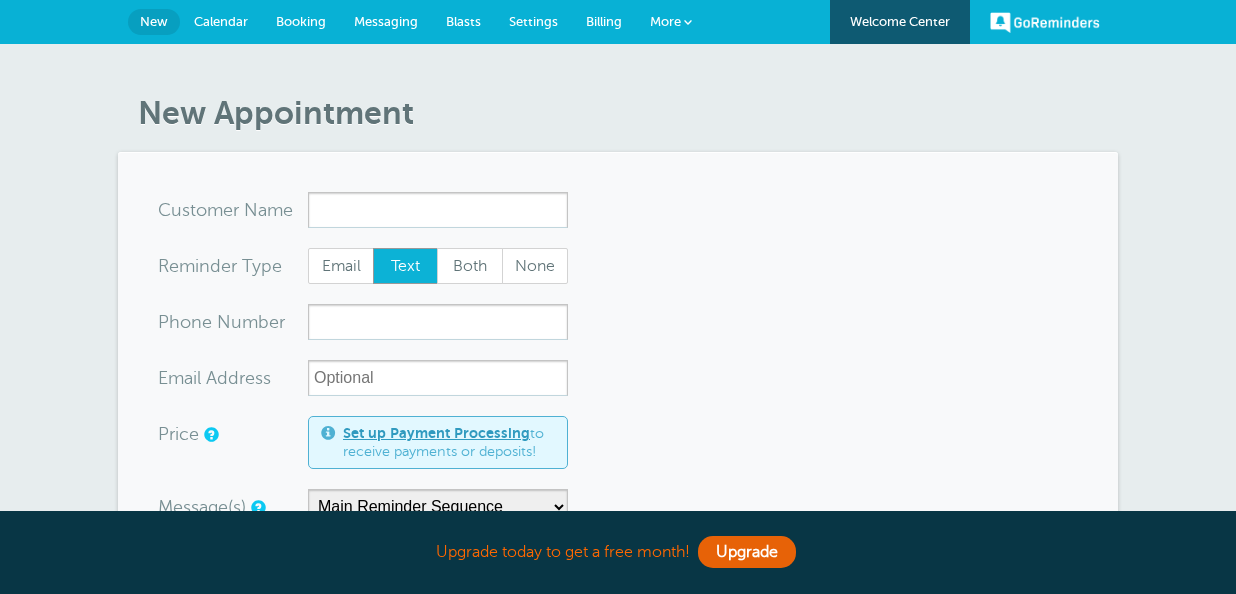 scroll, scrollTop: 0, scrollLeft: 0, axis: both 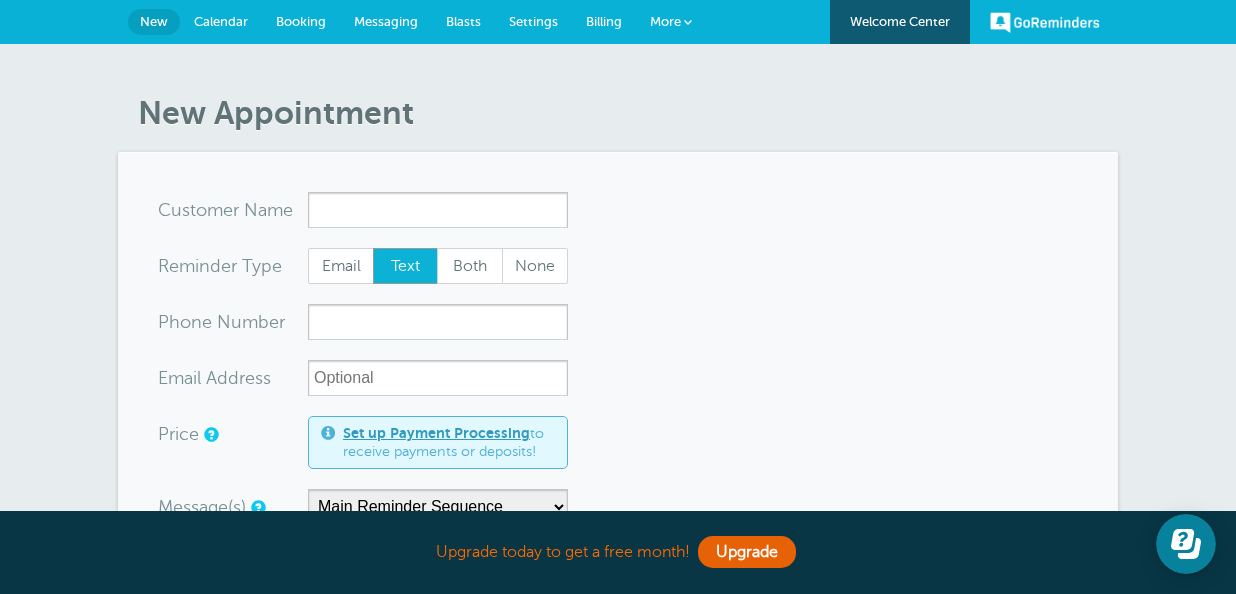 click on "Booking" at bounding box center (301, 21) 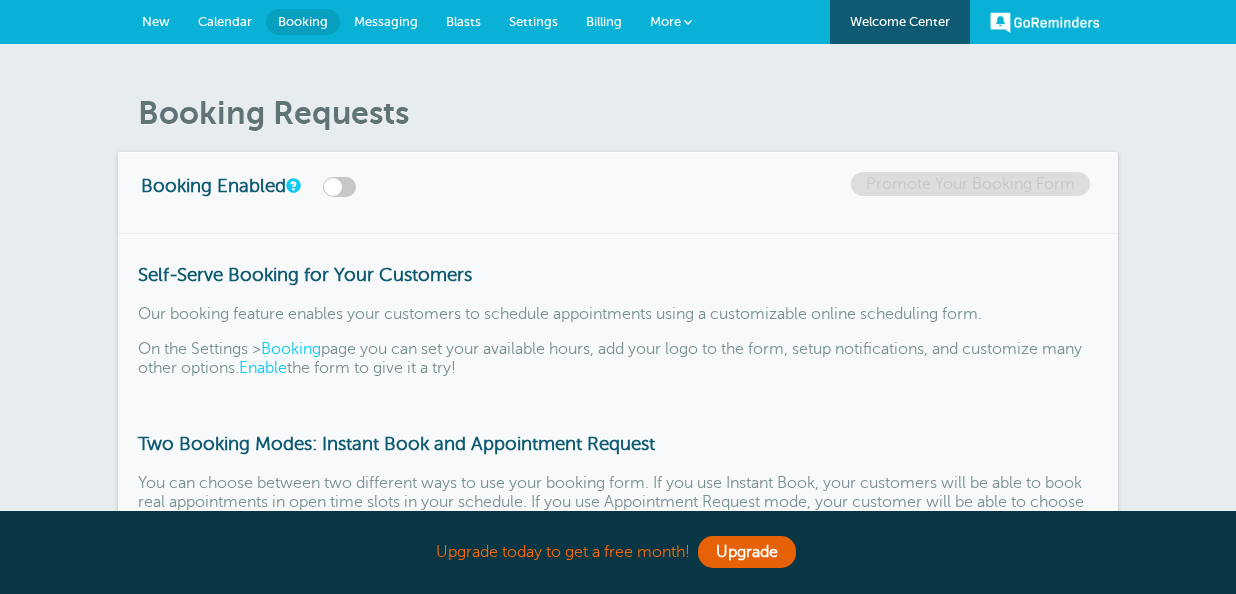 scroll, scrollTop: 0, scrollLeft: 0, axis: both 